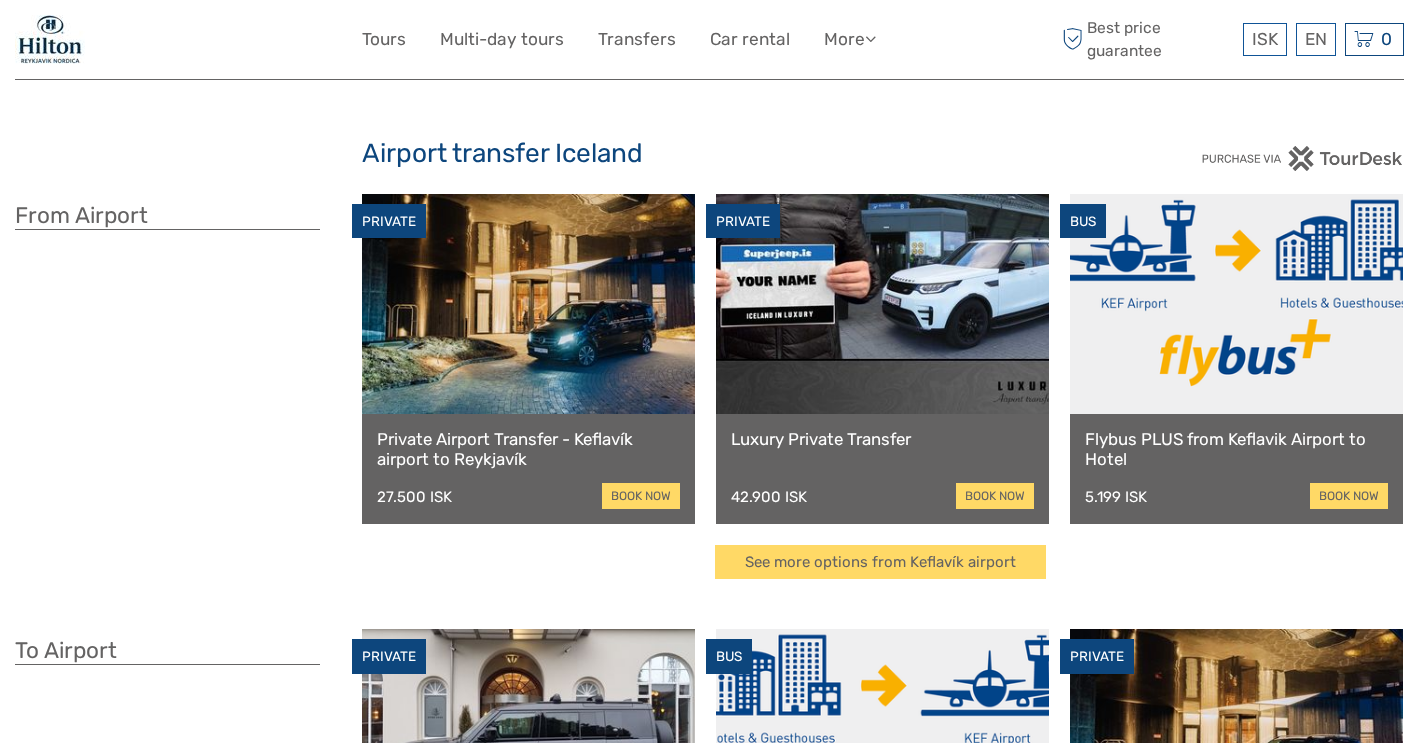scroll, scrollTop: 0, scrollLeft: 0, axis: both 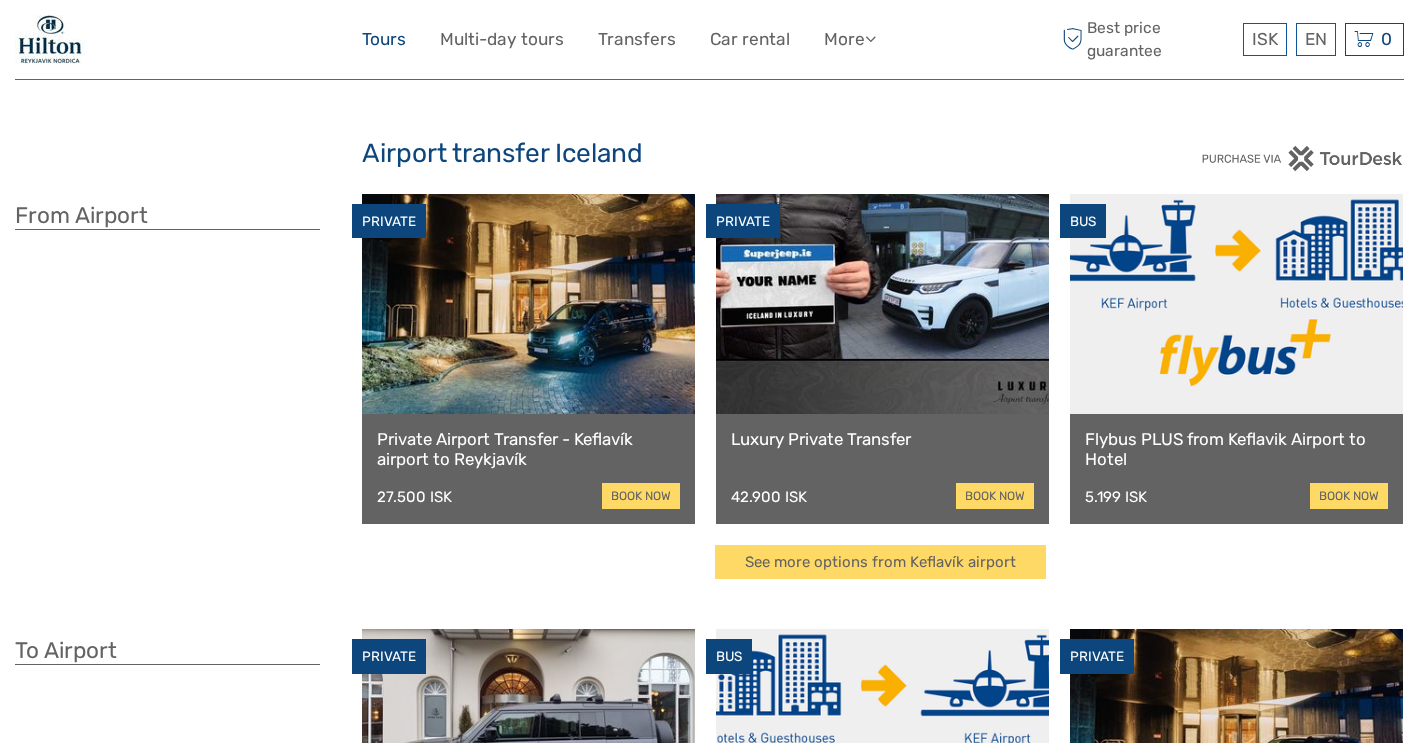 click on "Tours" at bounding box center (384, 39) 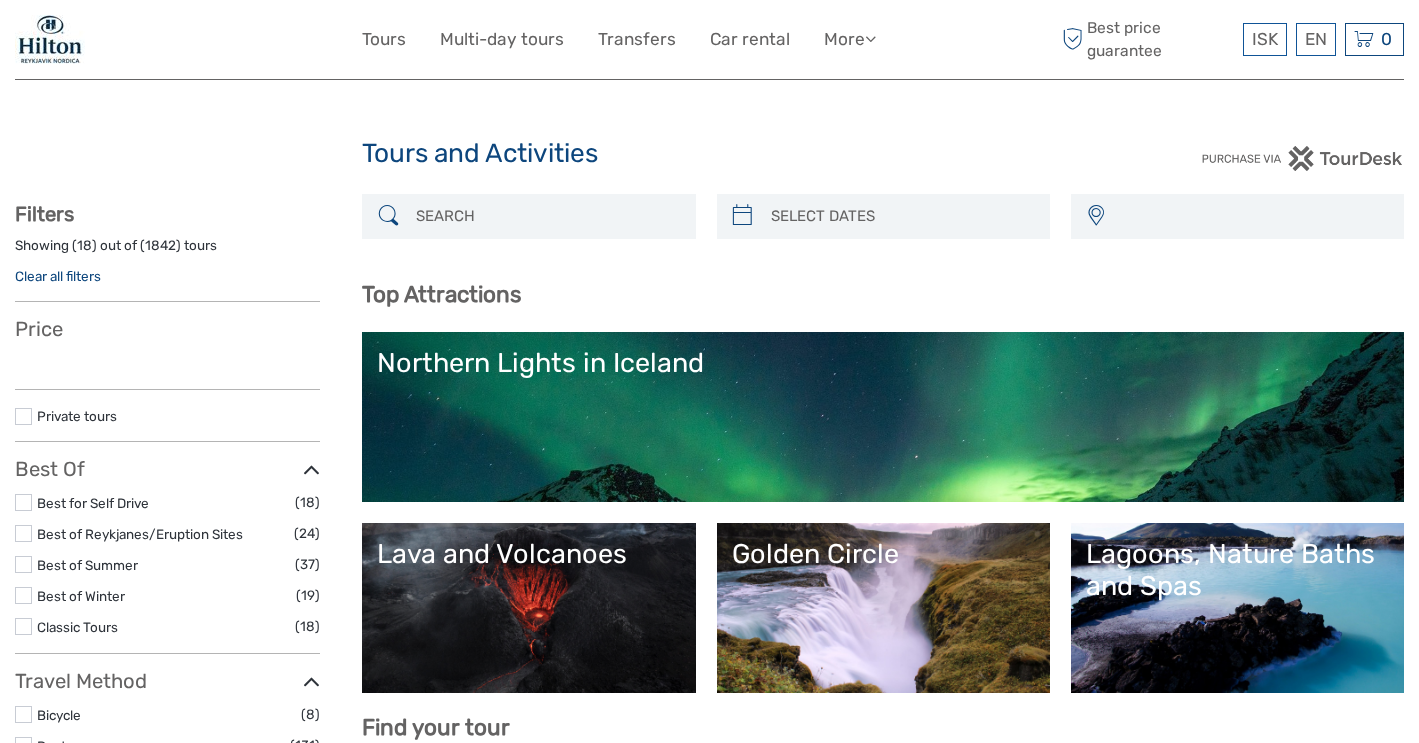 select 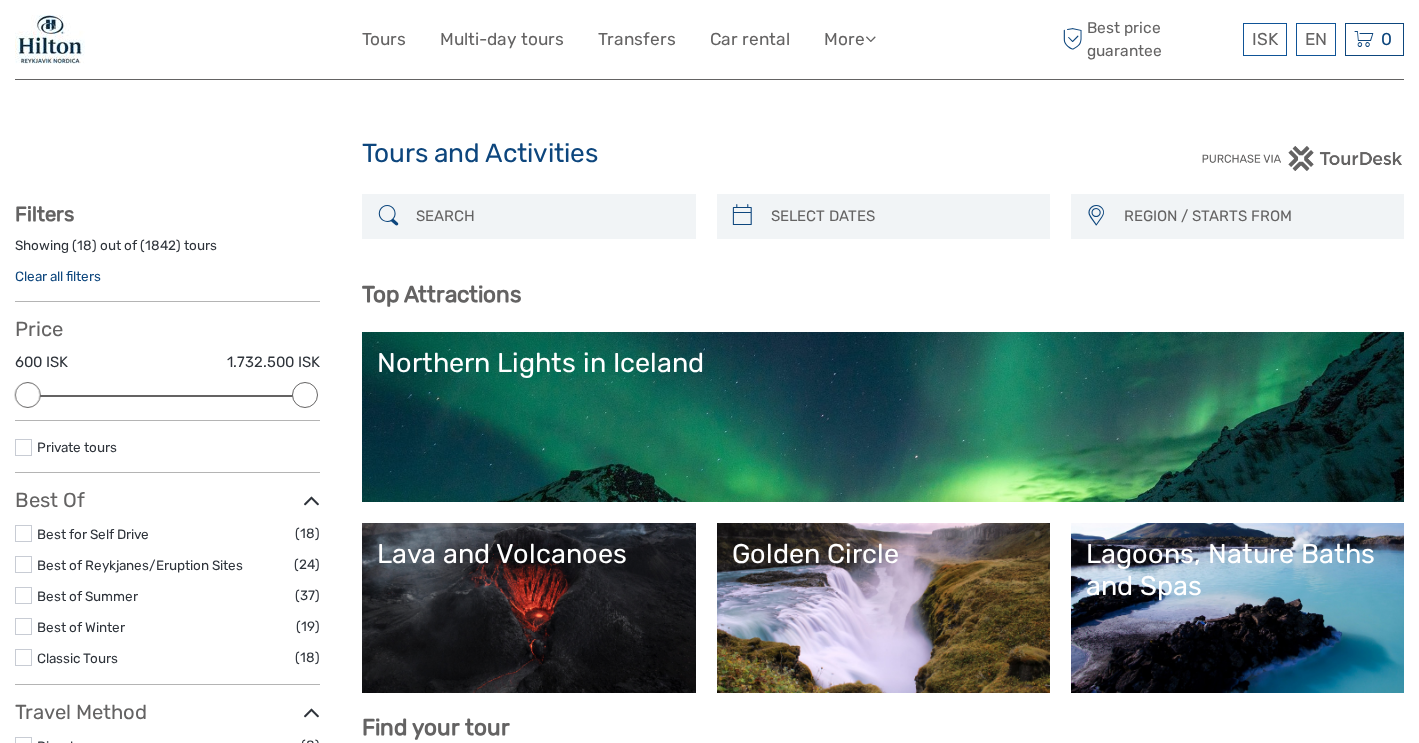 scroll, scrollTop: 0, scrollLeft: 0, axis: both 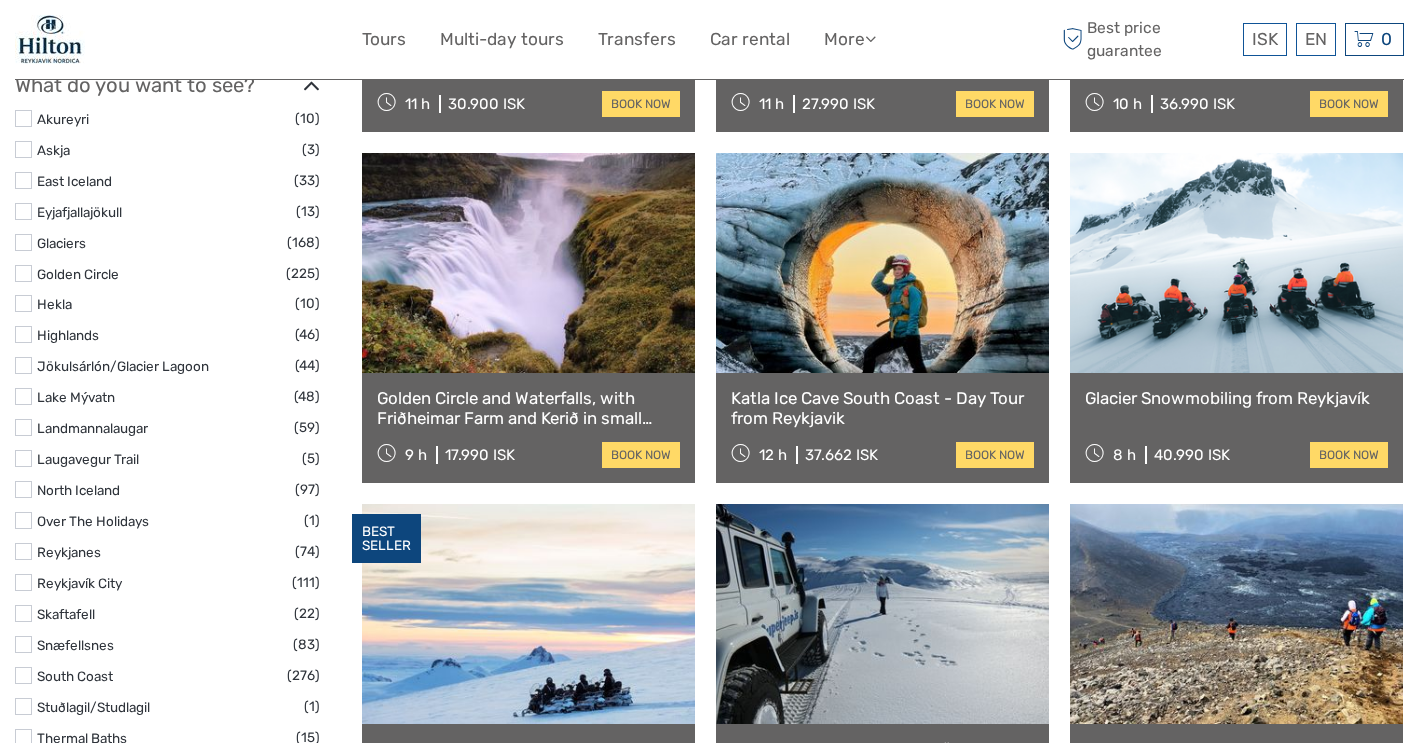 click at bounding box center (23, 582) 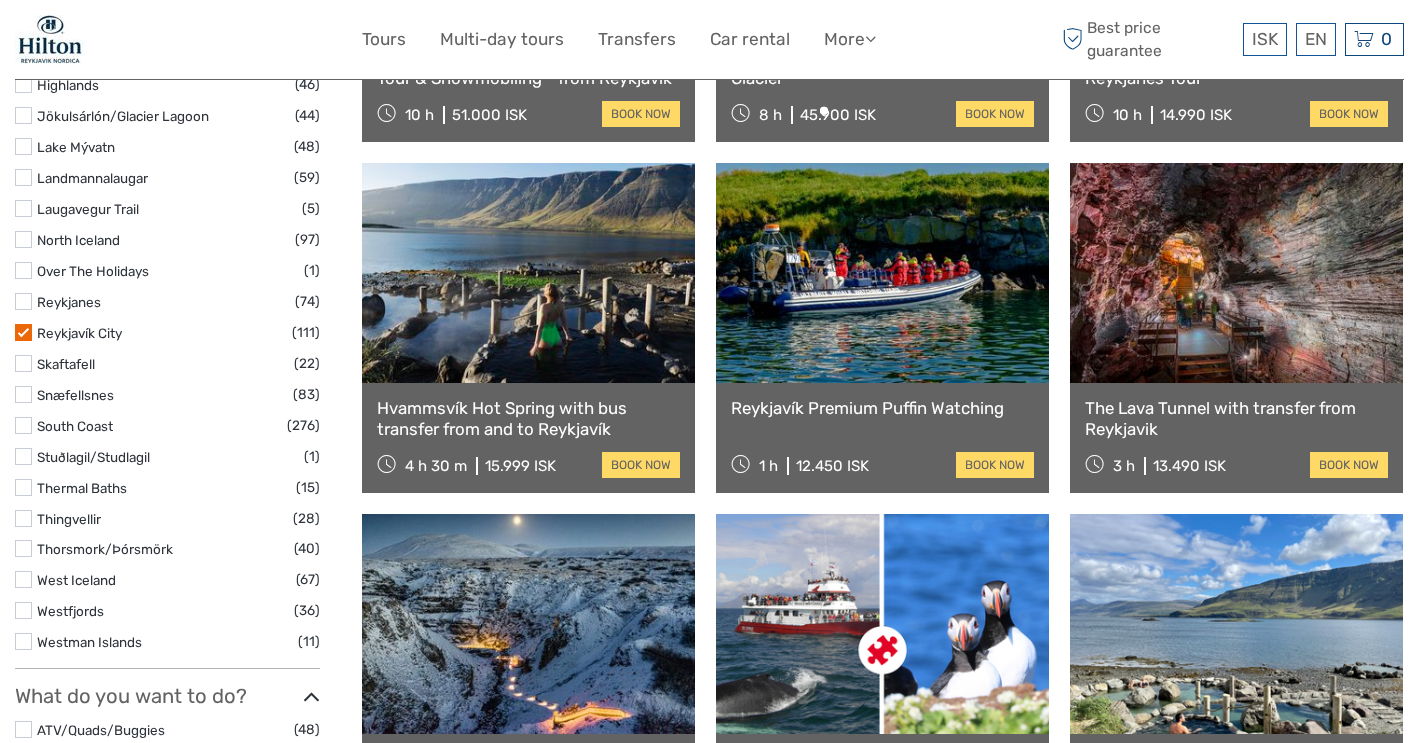 scroll, scrollTop: 1217, scrollLeft: 0, axis: vertical 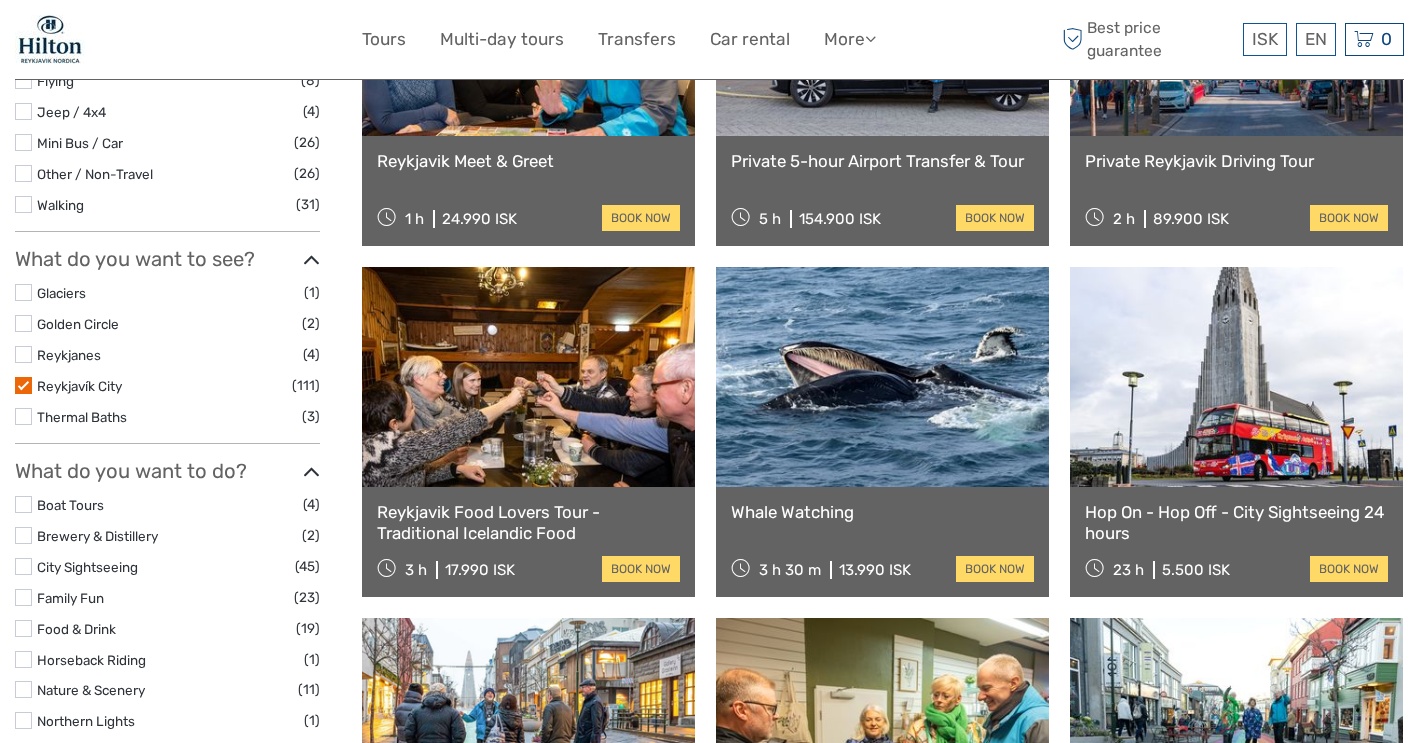click on "Hop On - Hop Off - City Sightseeing 24 hours" at bounding box center (1236, 522) 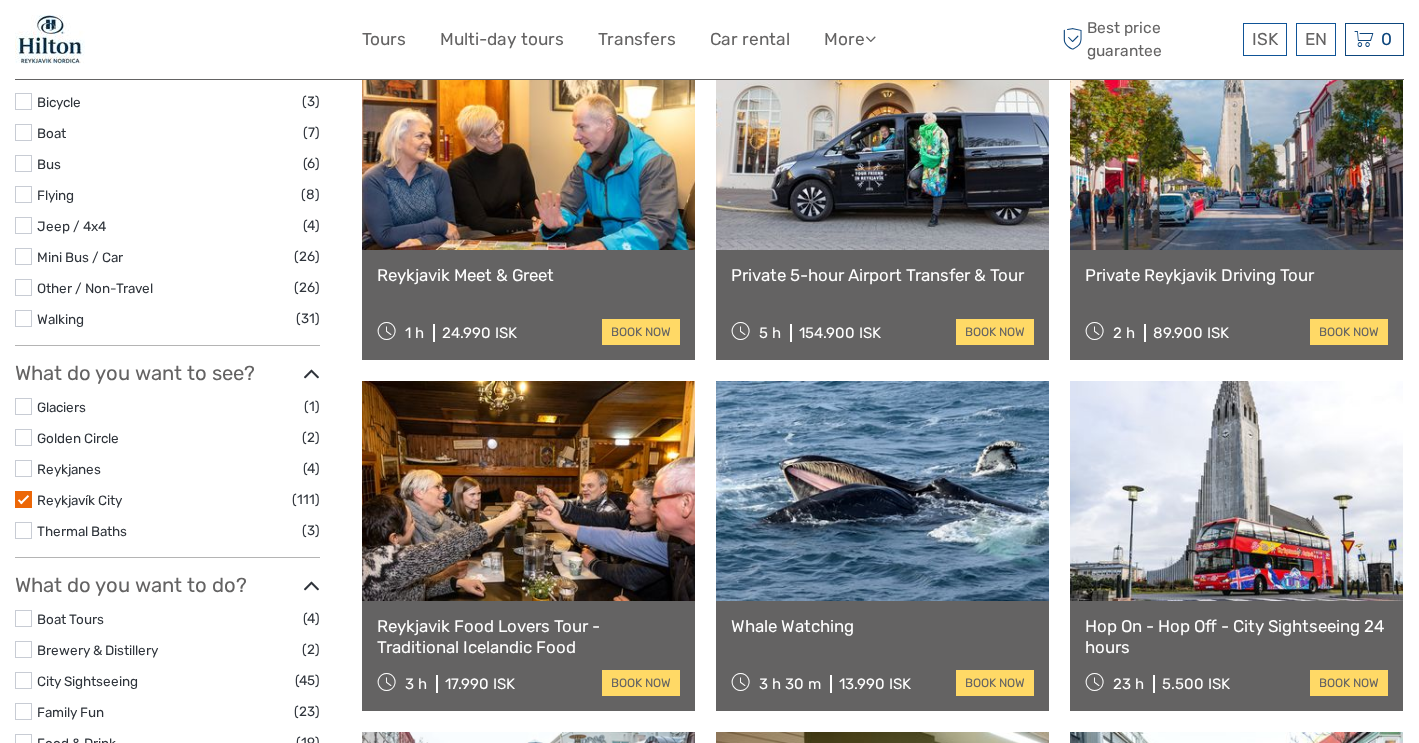 scroll, scrollTop: 636, scrollLeft: 0, axis: vertical 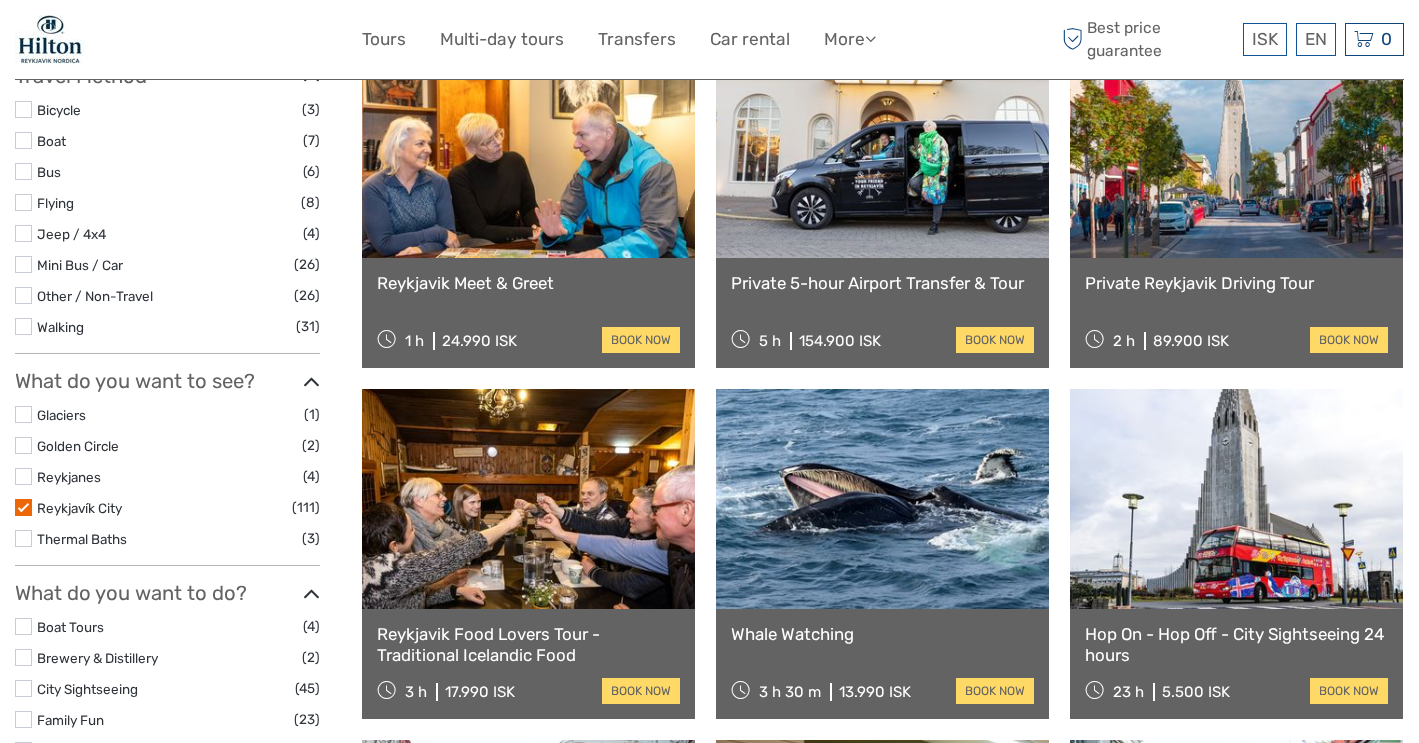 click on "Private Reykjavik Driving Tour" at bounding box center (1236, 283) 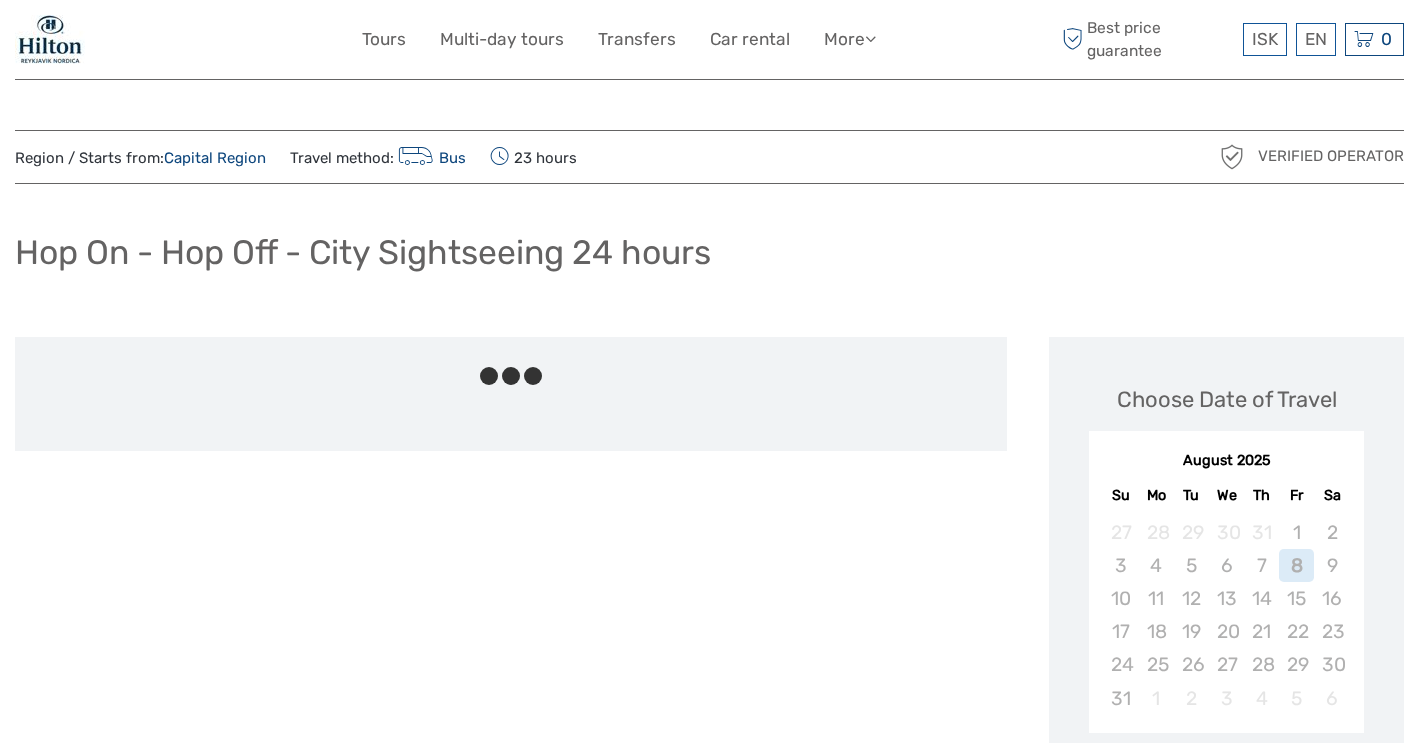 scroll, scrollTop: 0, scrollLeft: 0, axis: both 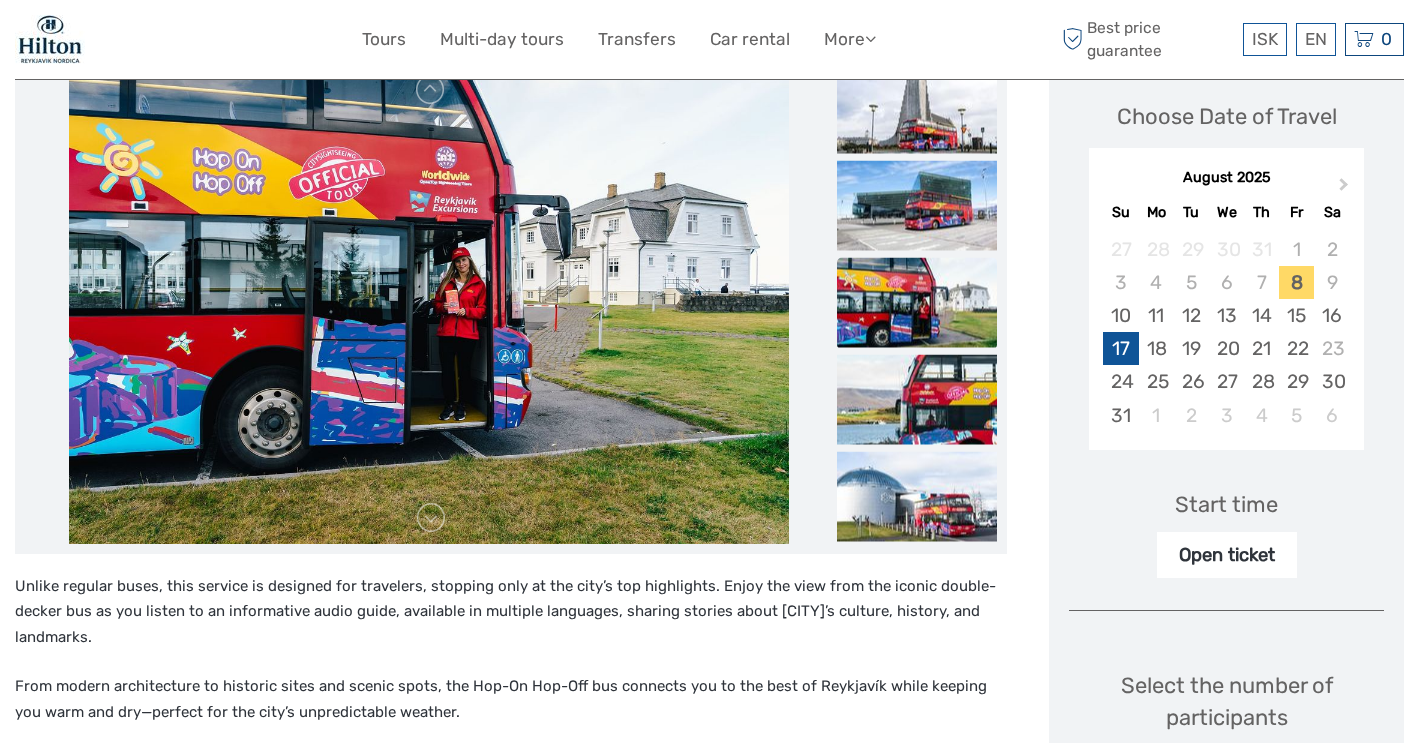 click on "17" at bounding box center [1120, 348] 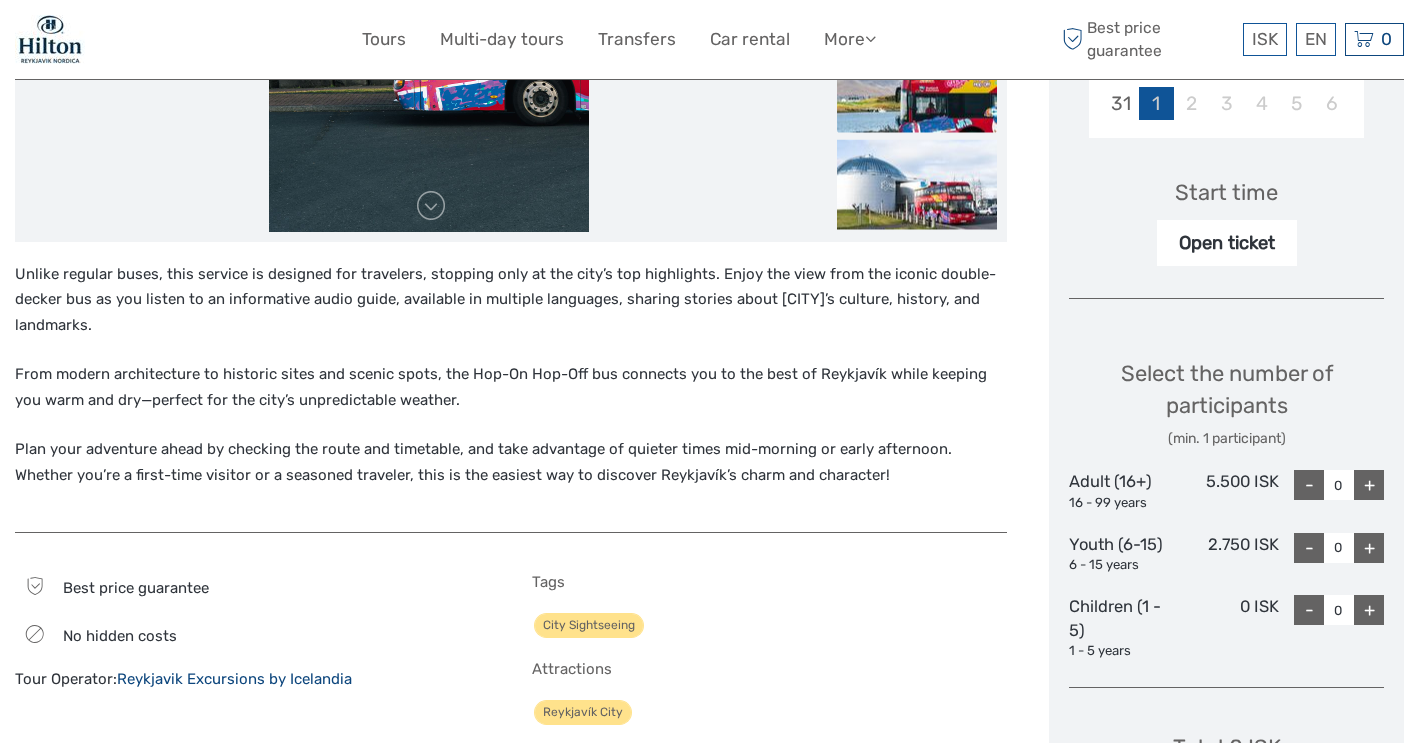 scroll, scrollTop: 596, scrollLeft: 0, axis: vertical 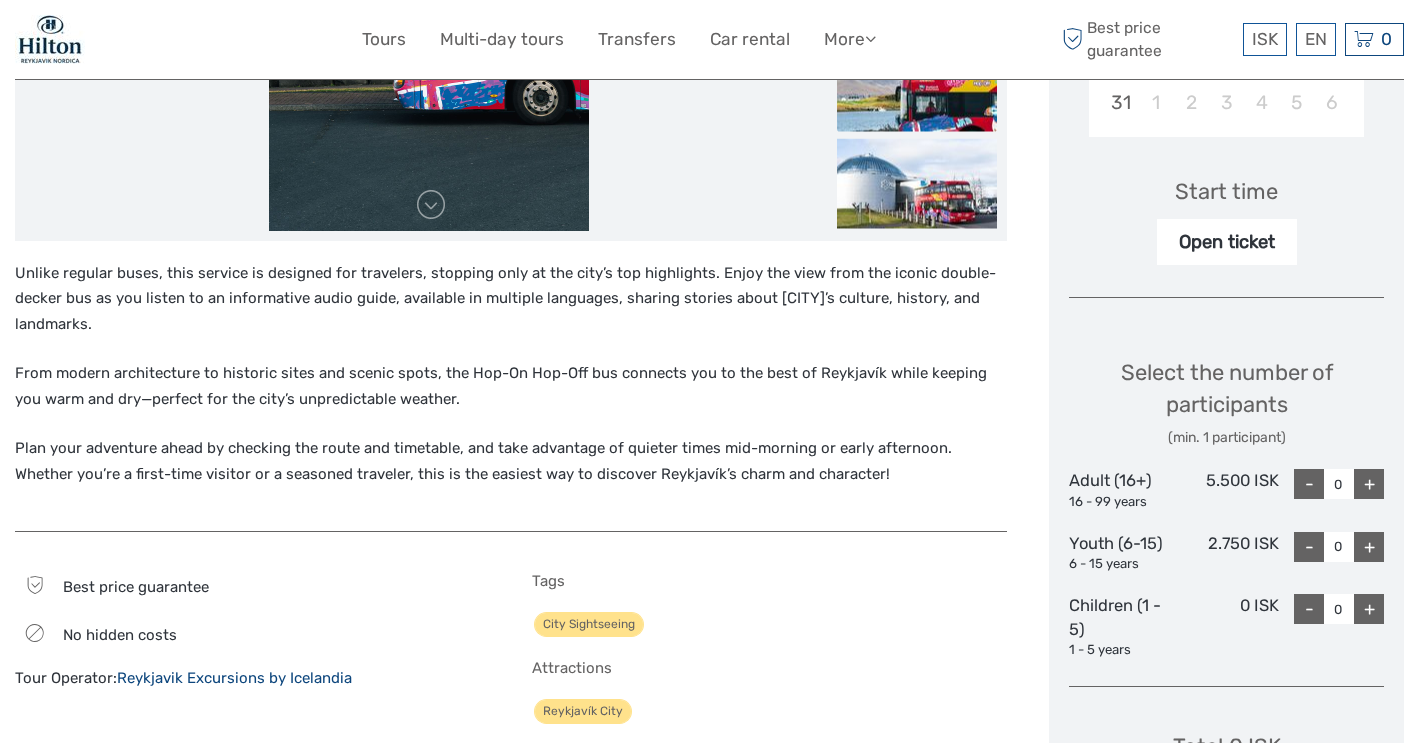 click on "+" at bounding box center [1369, 484] 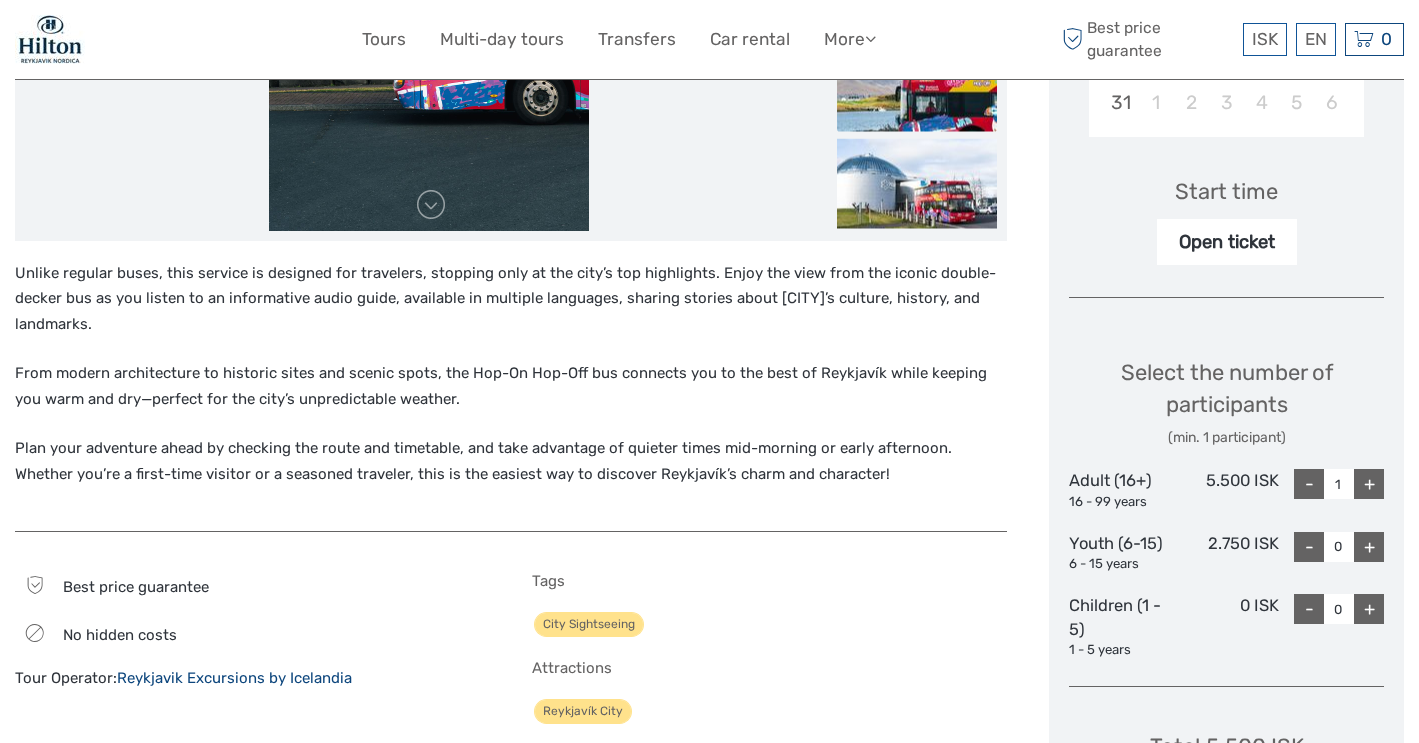 click on "+" at bounding box center (1369, 484) 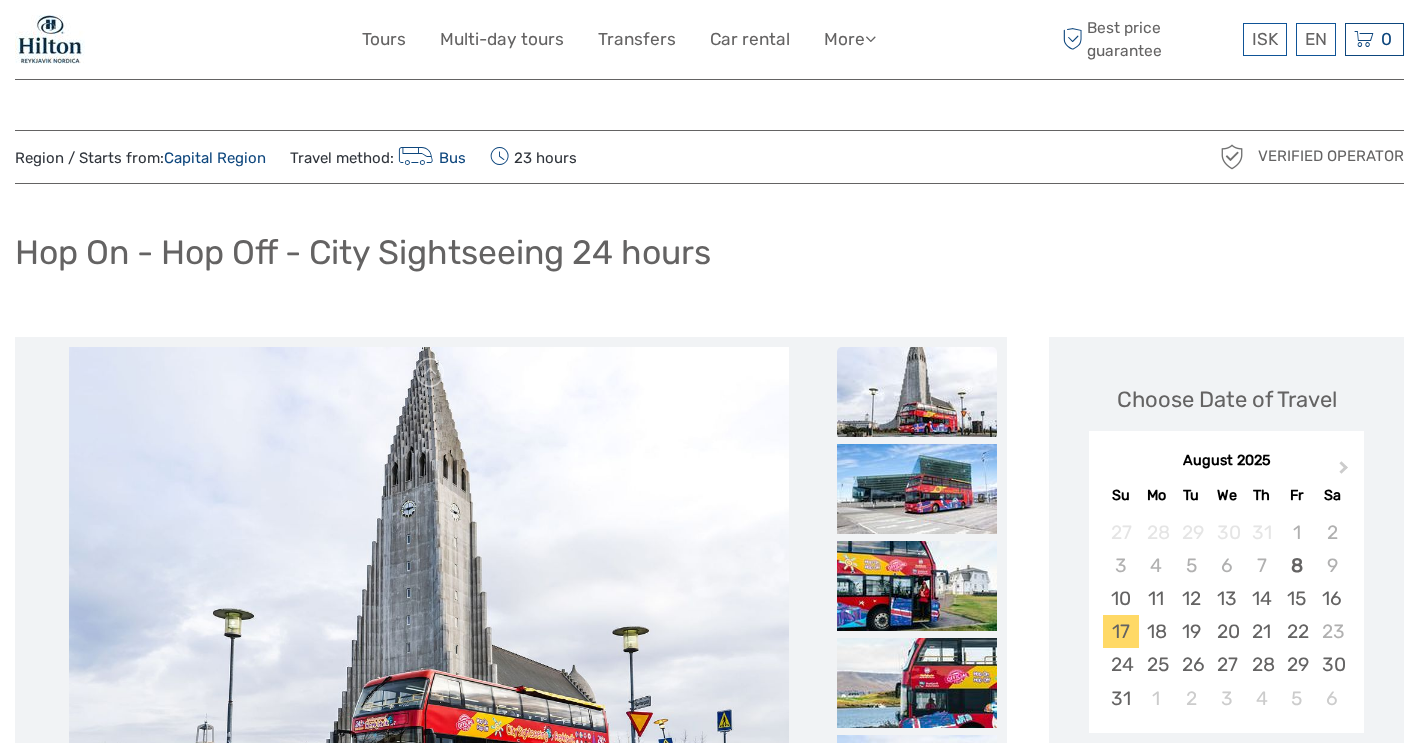 scroll, scrollTop: 0, scrollLeft: 0, axis: both 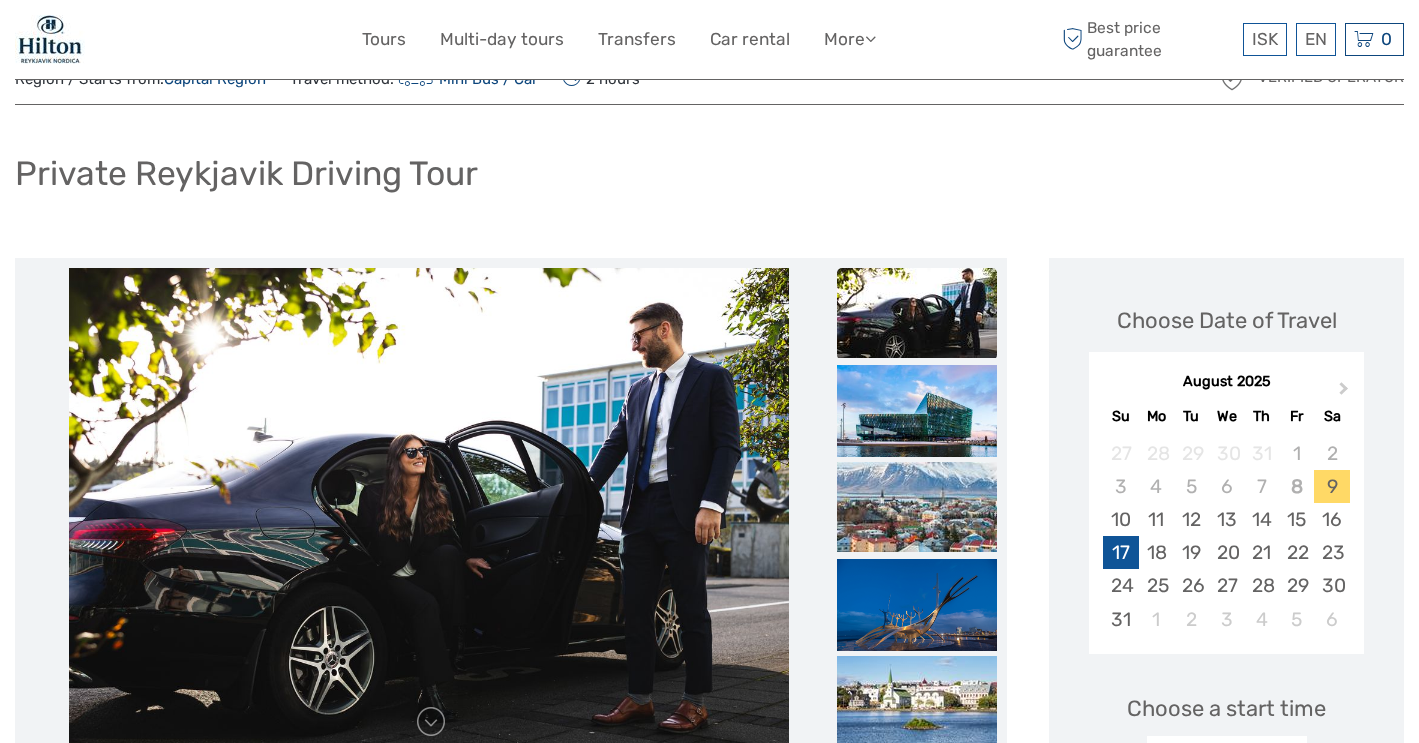 click on "17" at bounding box center [1120, 552] 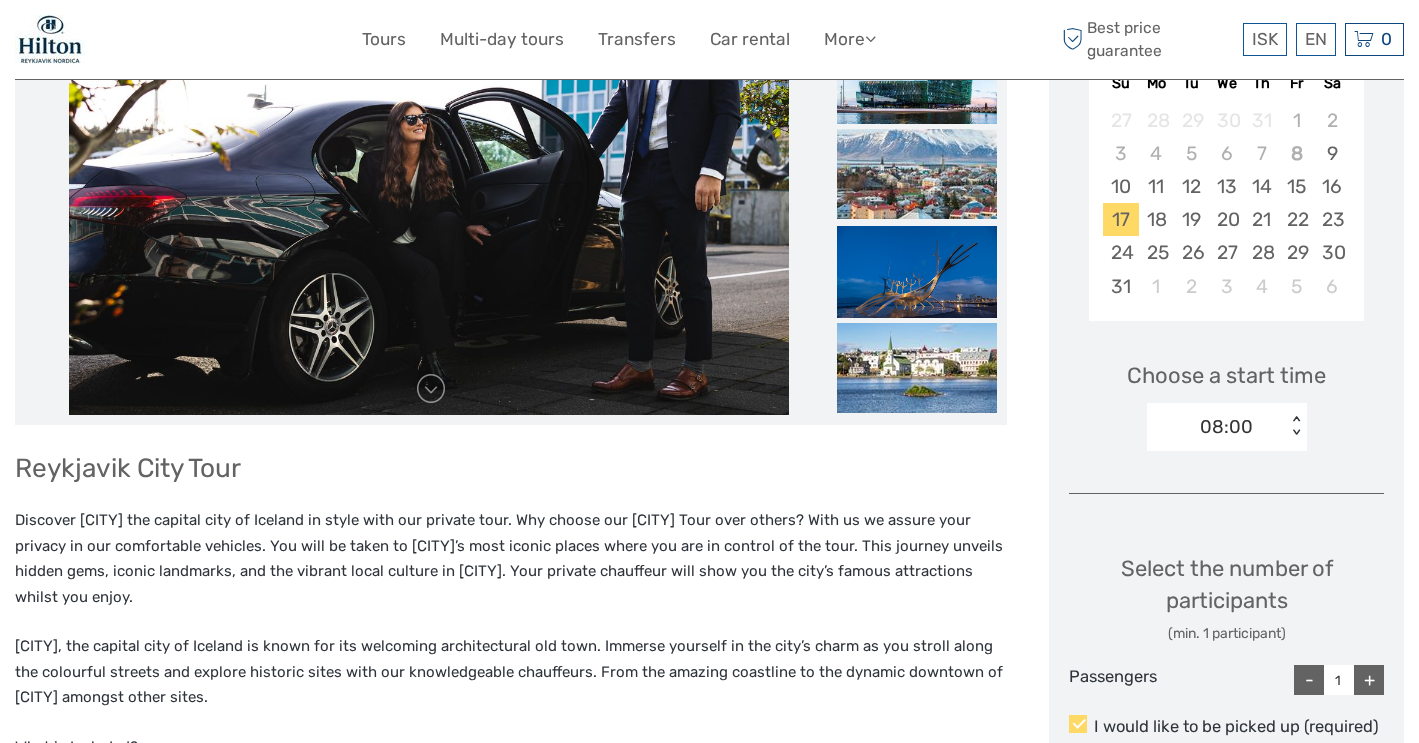 scroll, scrollTop: 427, scrollLeft: 0, axis: vertical 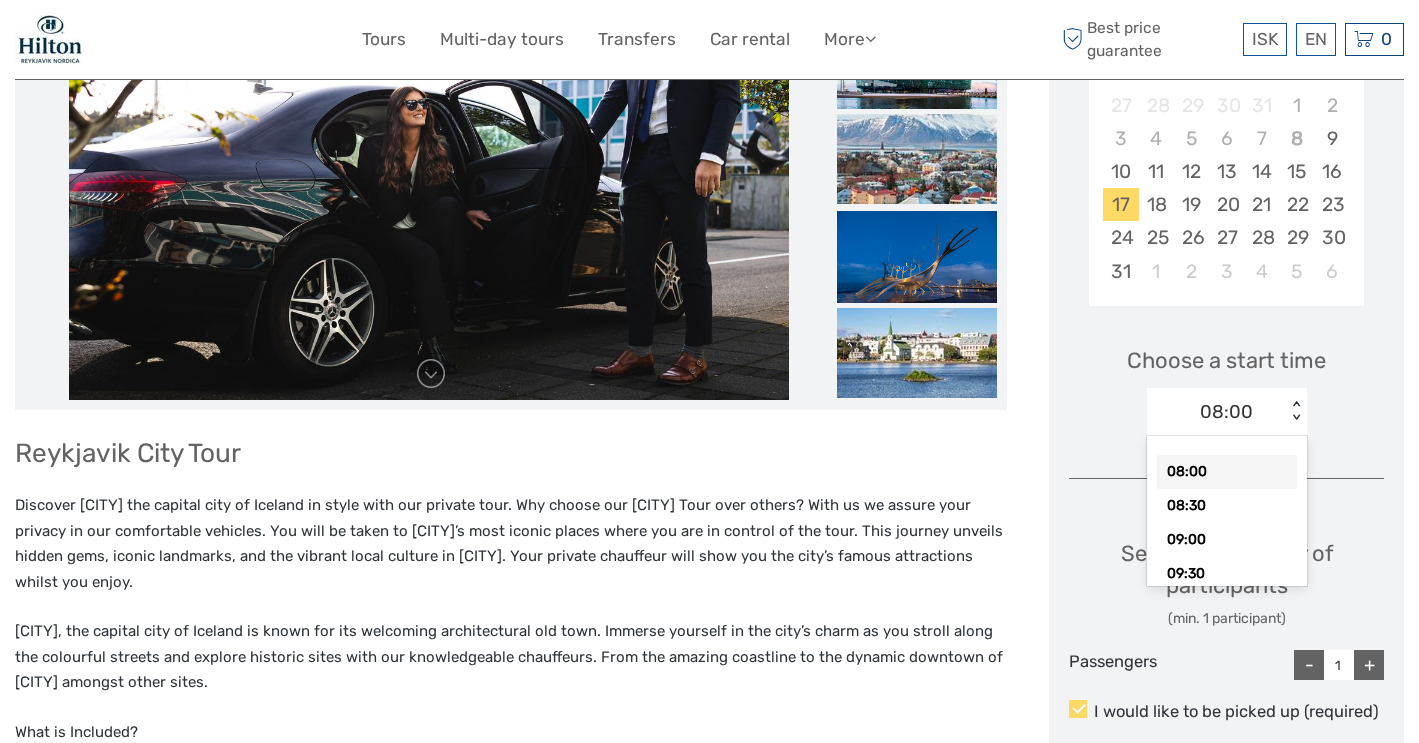click on "< >" at bounding box center [1295, 411] 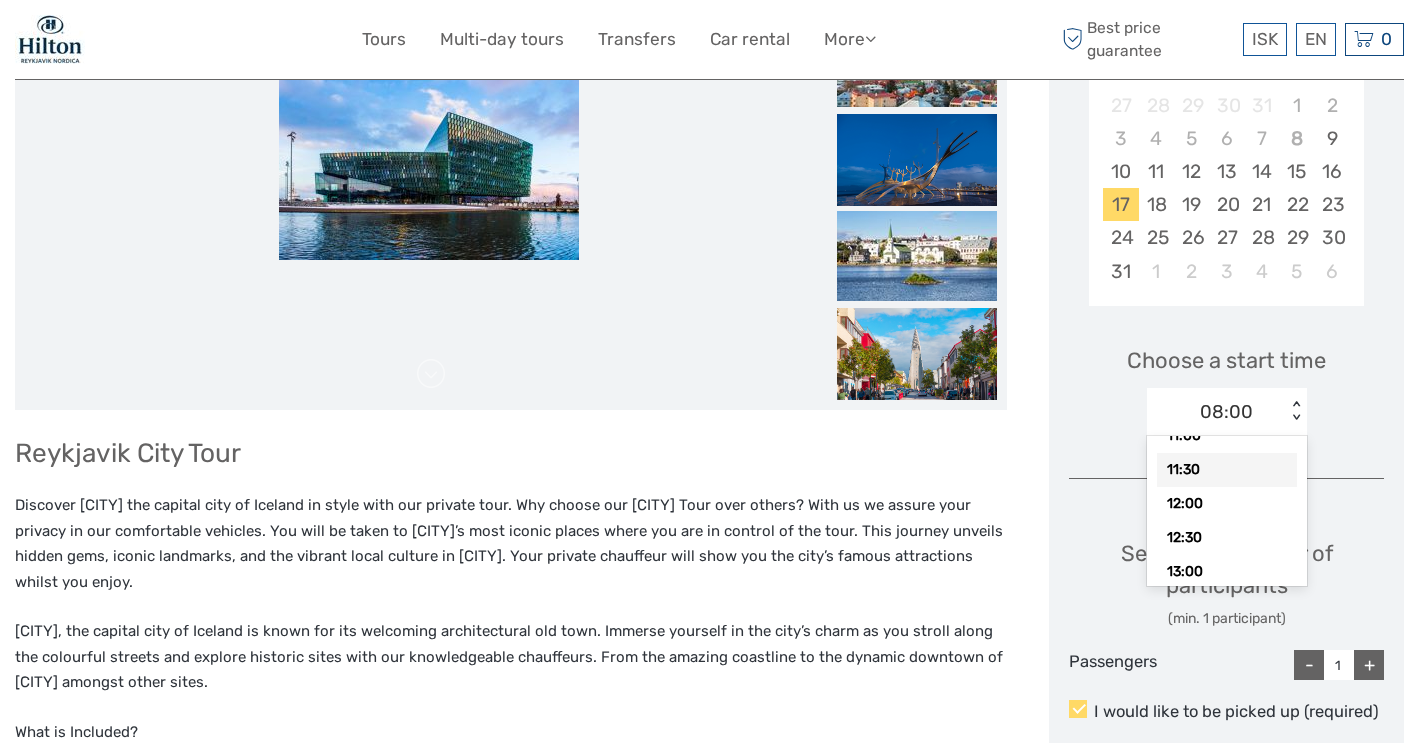 scroll, scrollTop: 242, scrollLeft: 0, axis: vertical 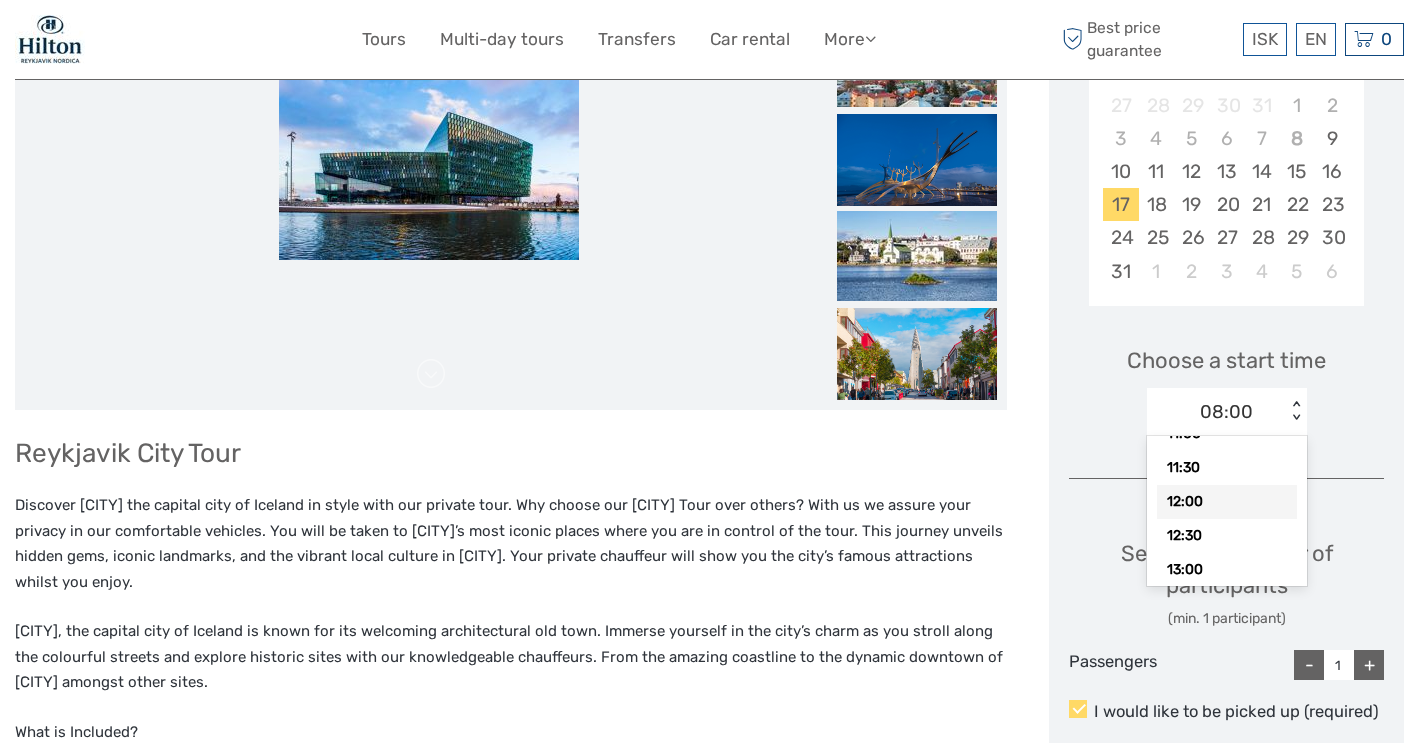 click on "12:00" at bounding box center (1227, 502) 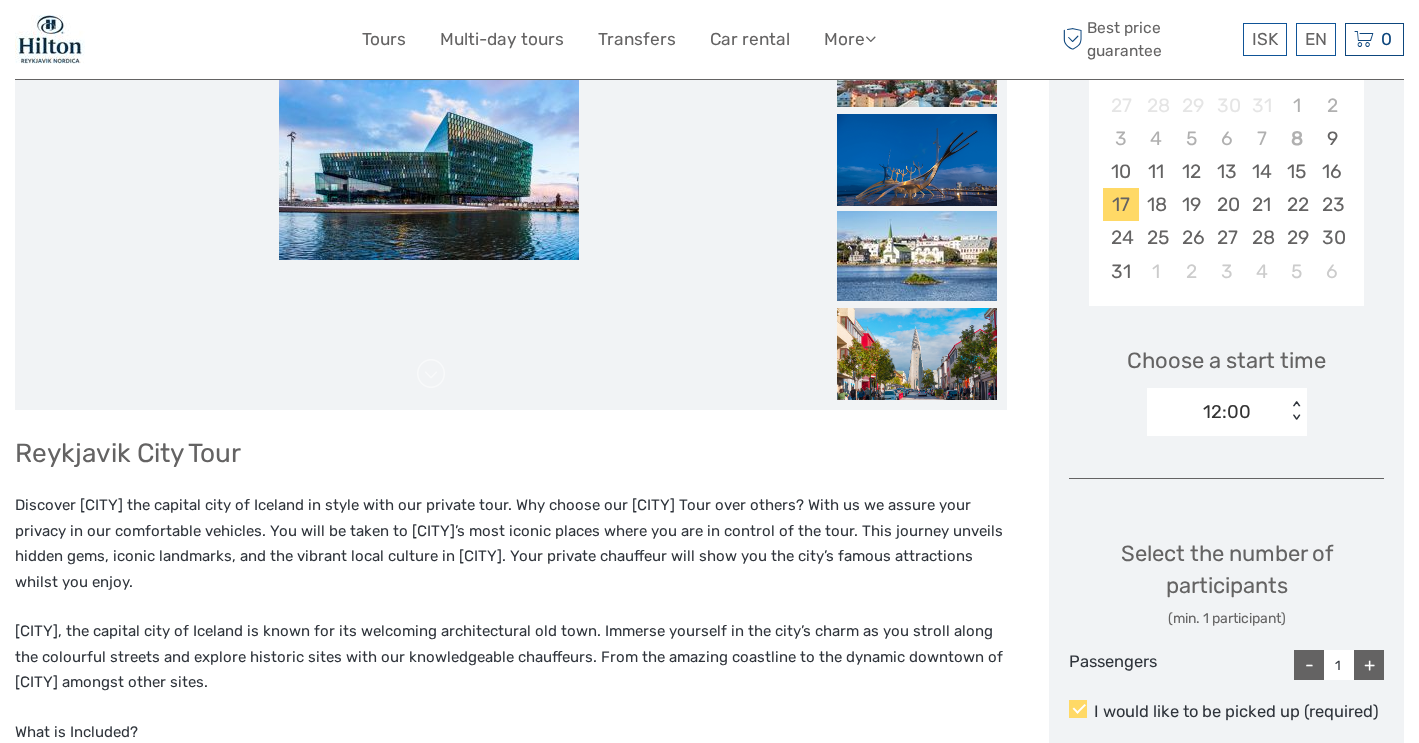 click on "+" at bounding box center [1369, 665] 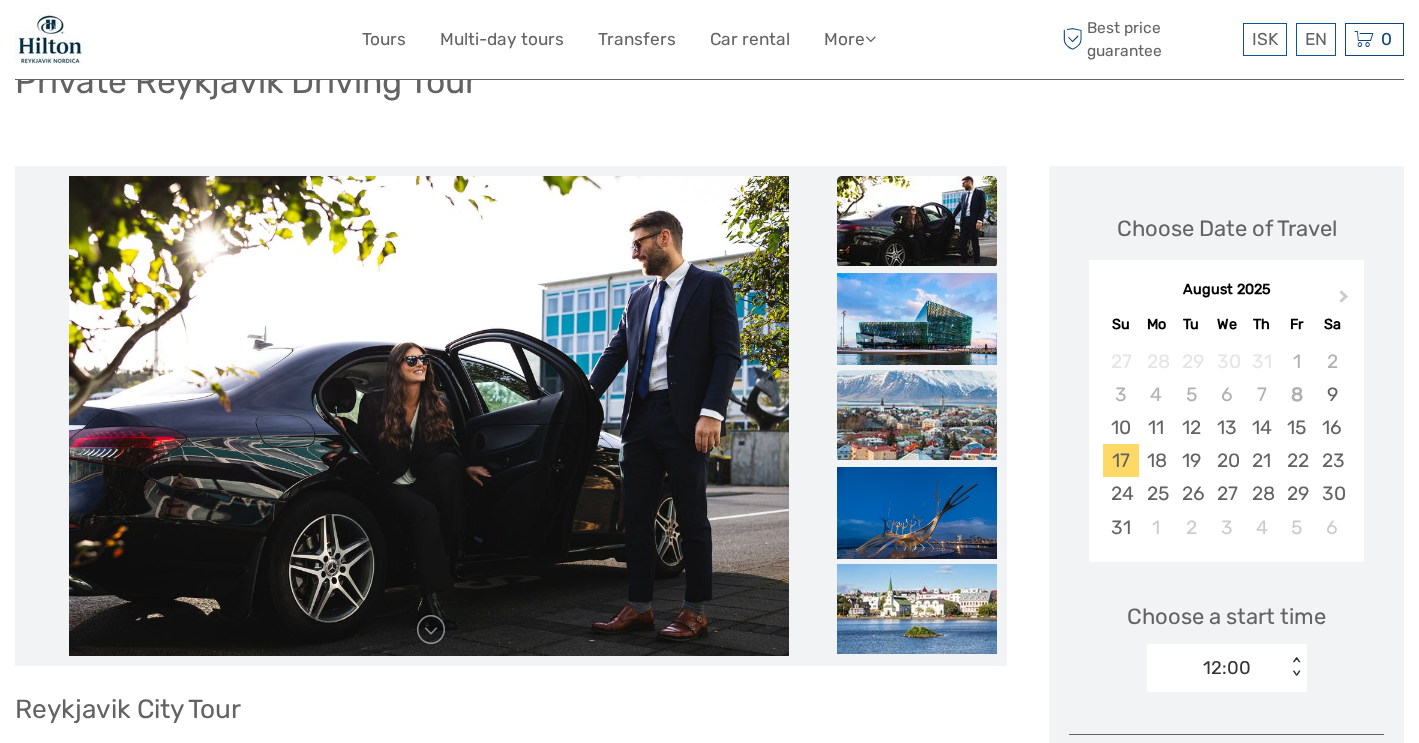 scroll, scrollTop: 190, scrollLeft: 0, axis: vertical 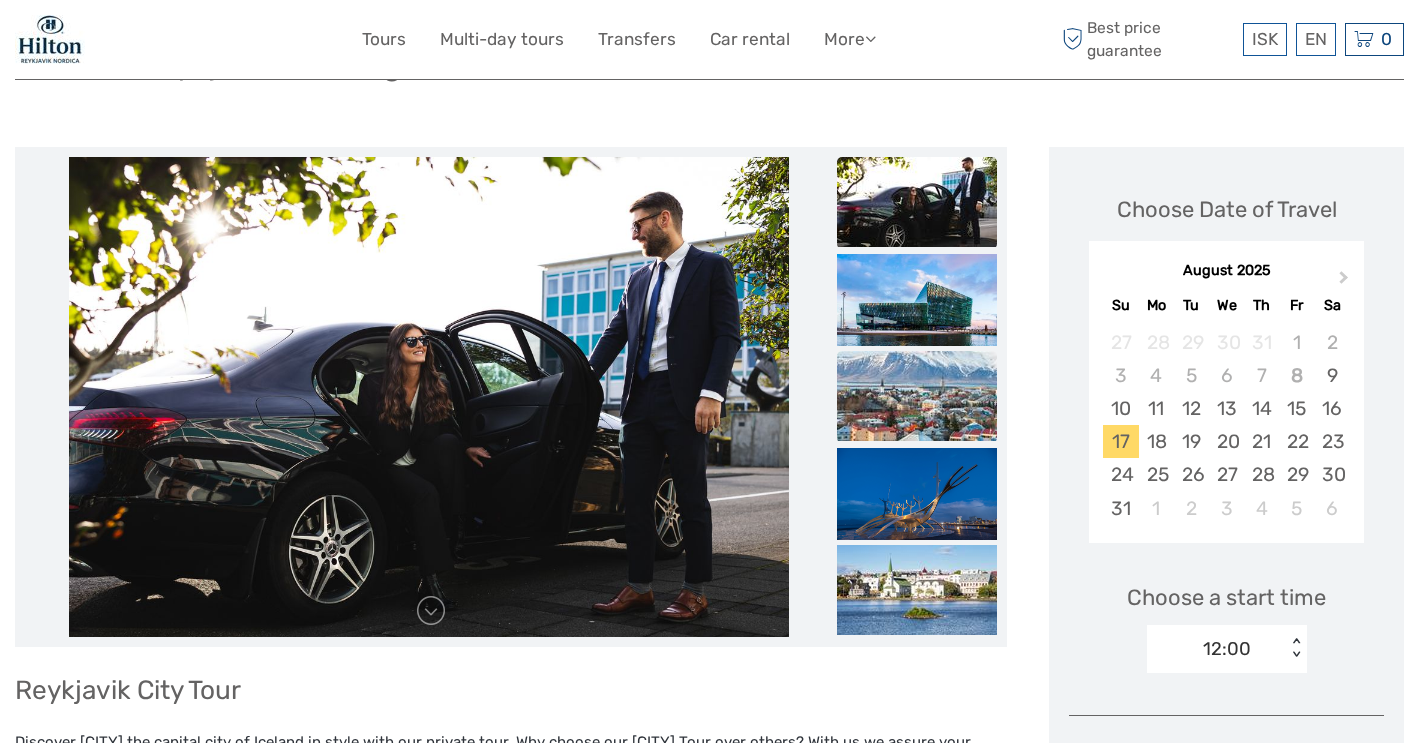 click at bounding box center (917, 396) 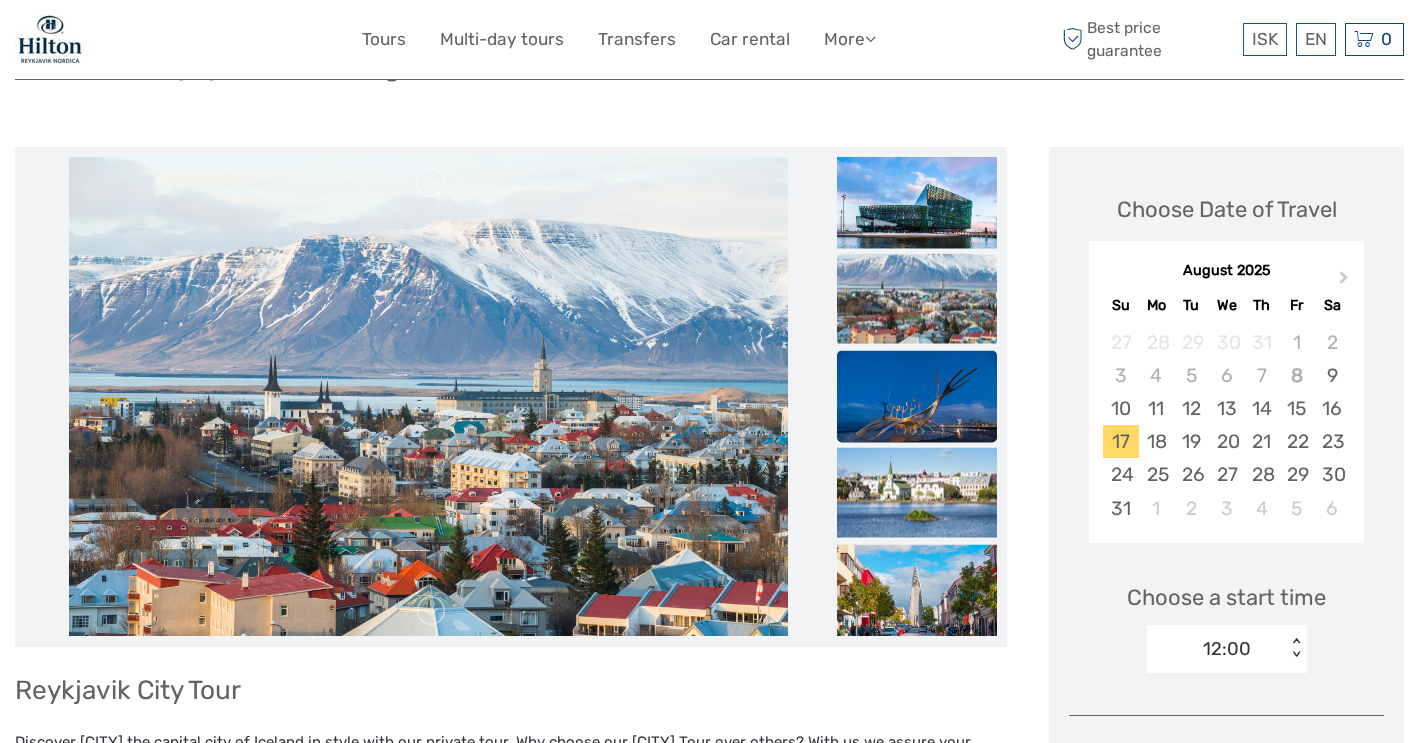 click at bounding box center (917, 403) 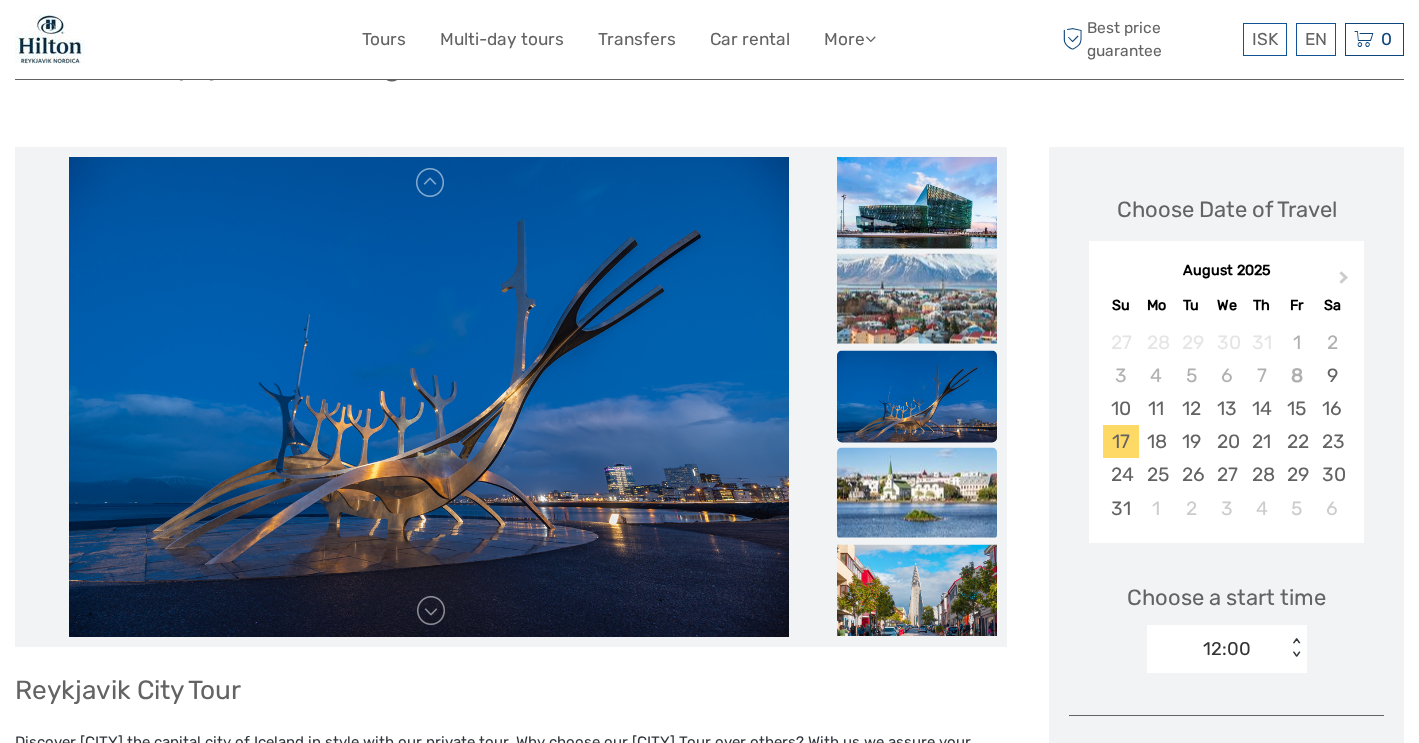 click at bounding box center [917, 492] 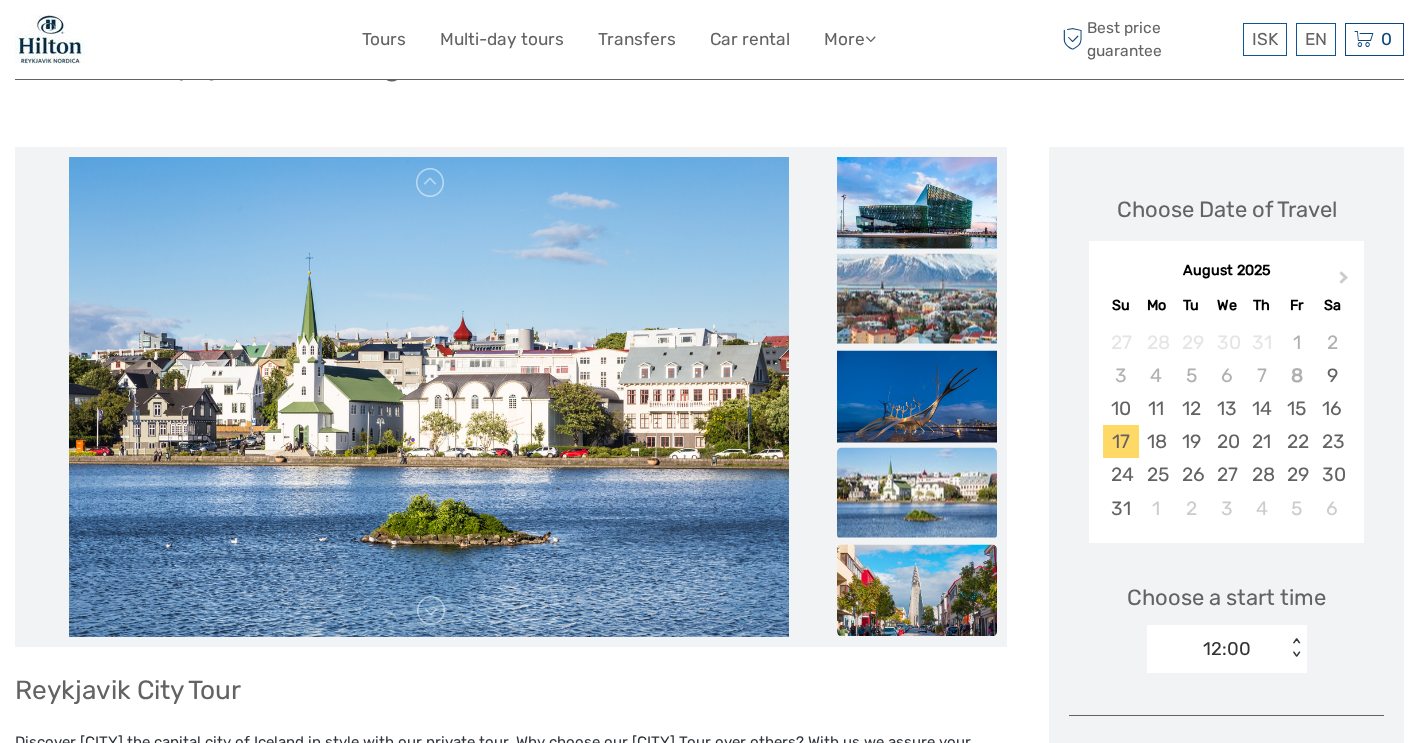 click at bounding box center (917, 597) 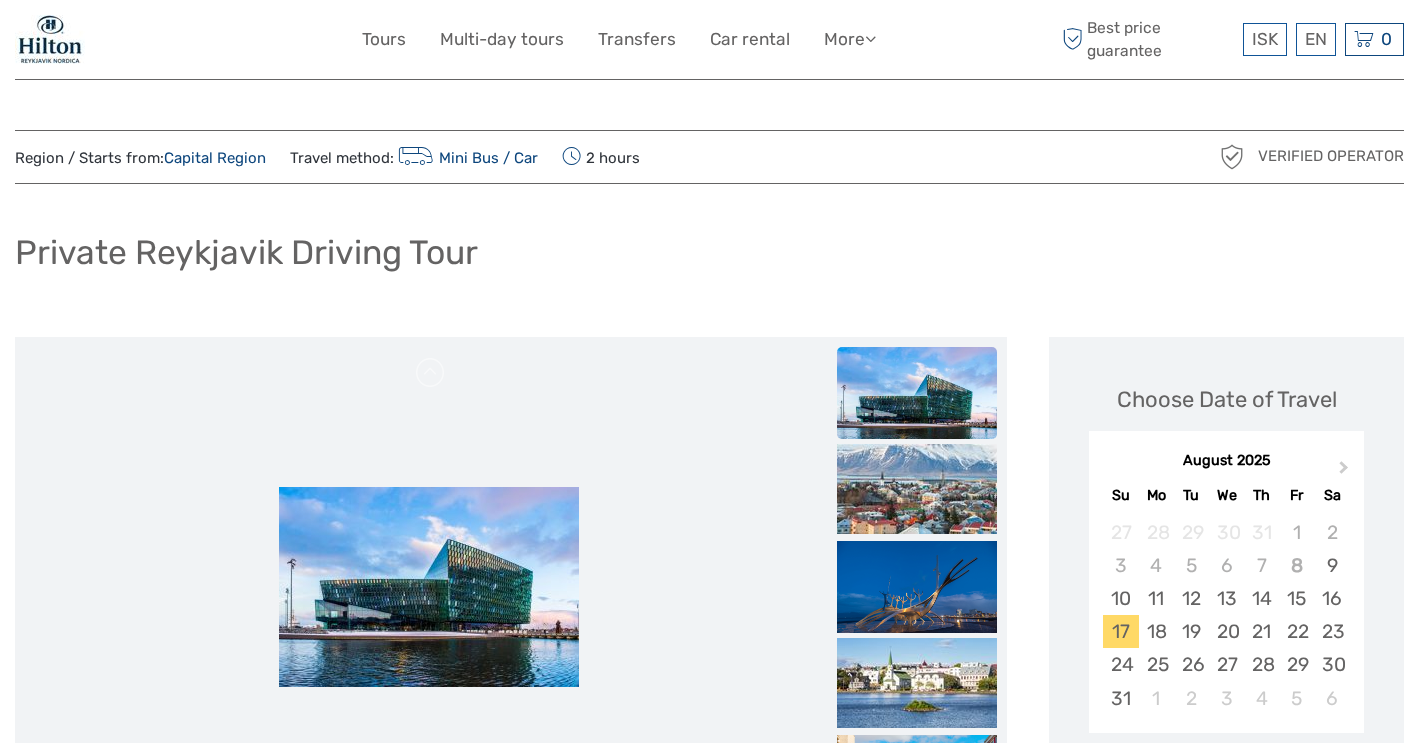 scroll, scrollTop: 0, scrollLeft: 0, axis: both 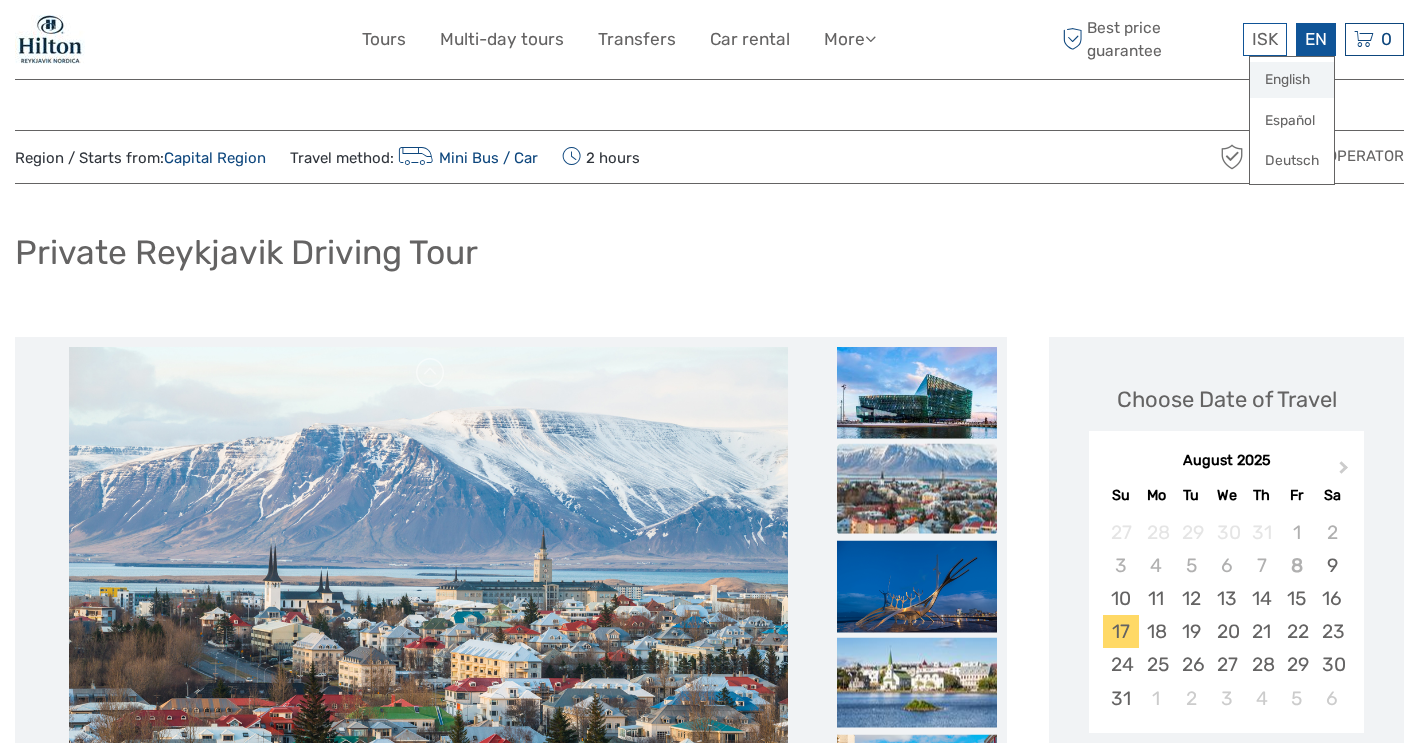click on "English" at bounding box center (1292, 80) 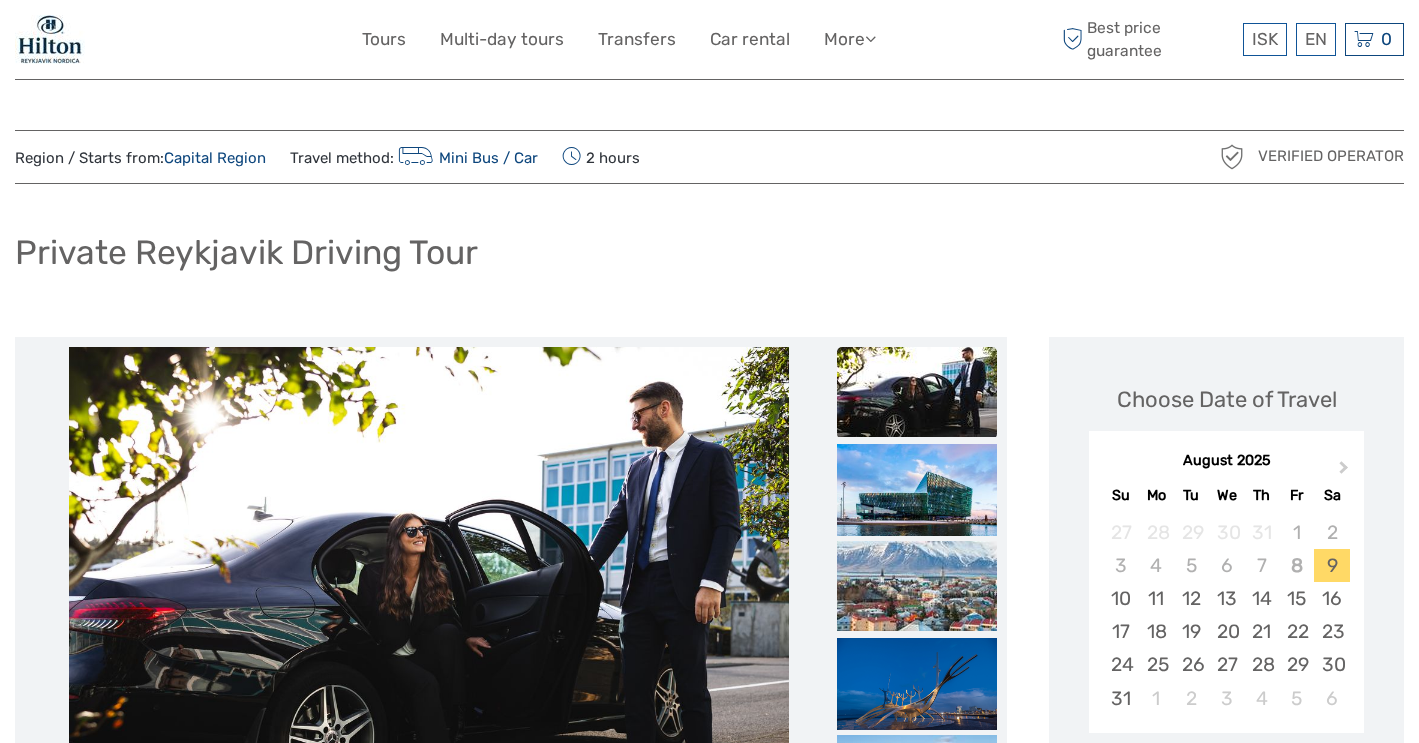 scroll, scrollTop: 0, scrollLeft: 0, axis: both 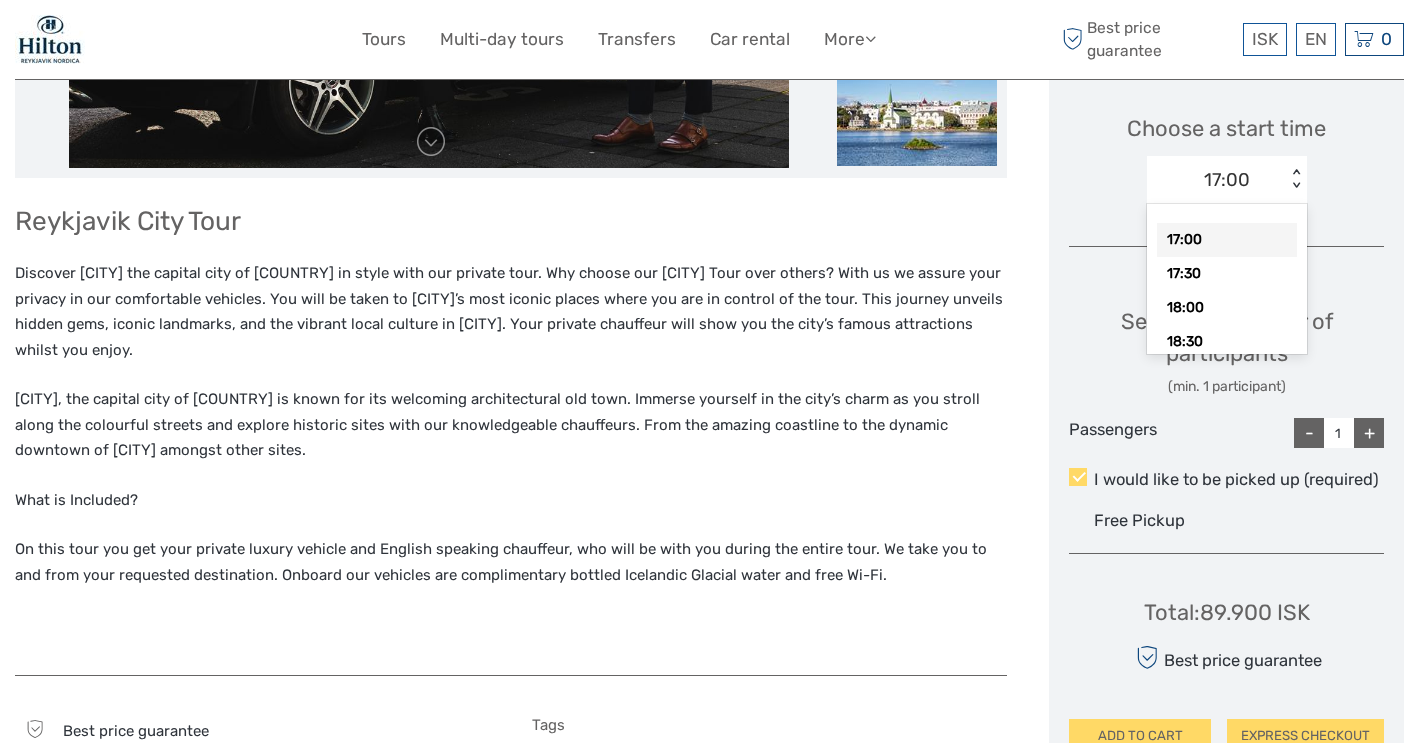 click on "17:00" at bounding box center (1216, 180) 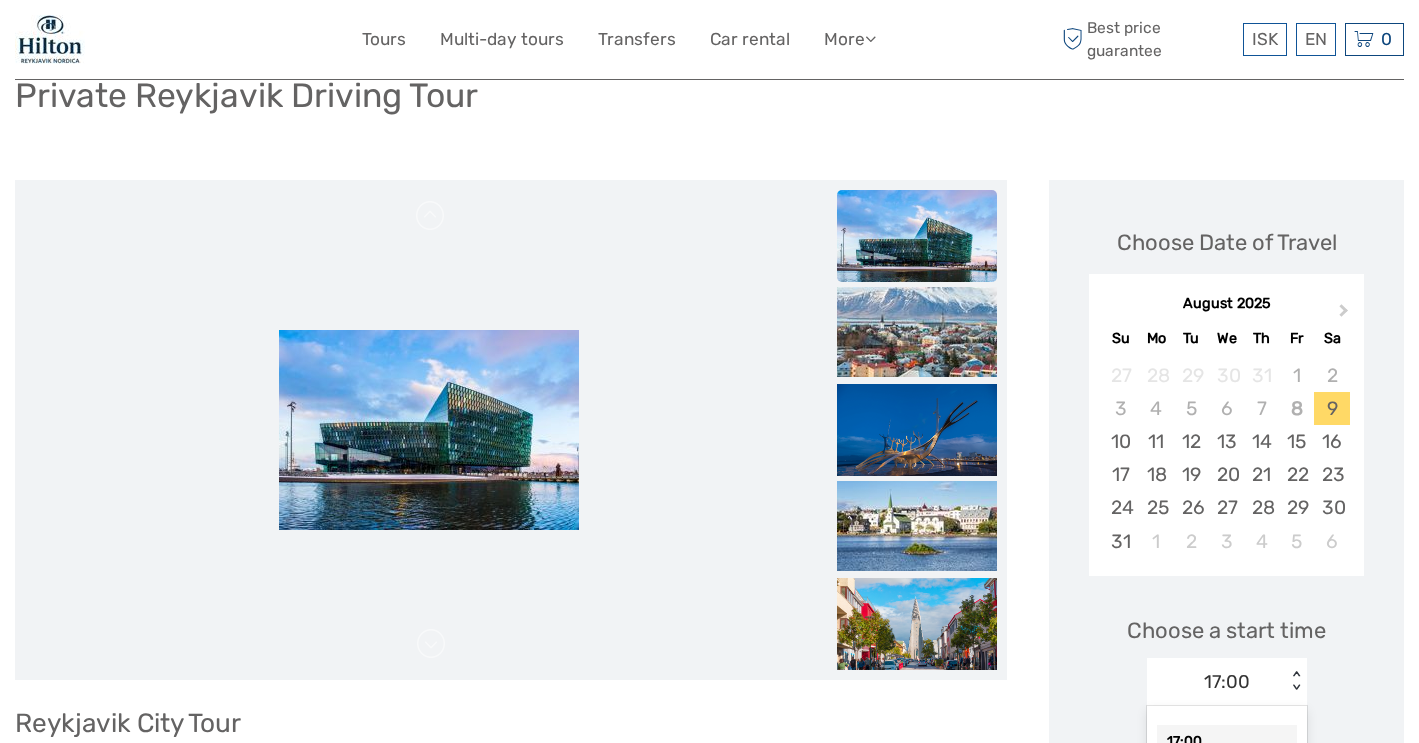 scroll, scrollTop: 159, scrollLeft: 0, axis: vertical 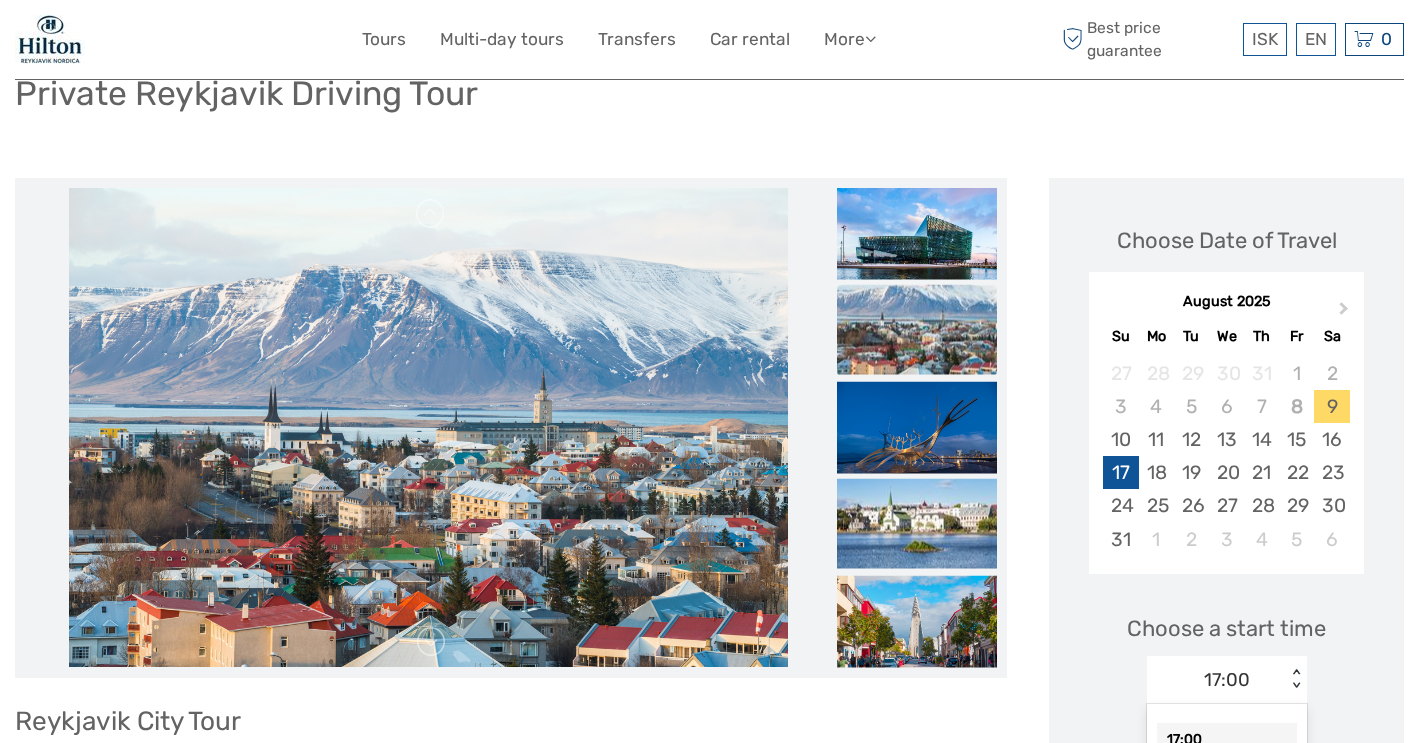 click on "17" at bounding box center [1120, 472] 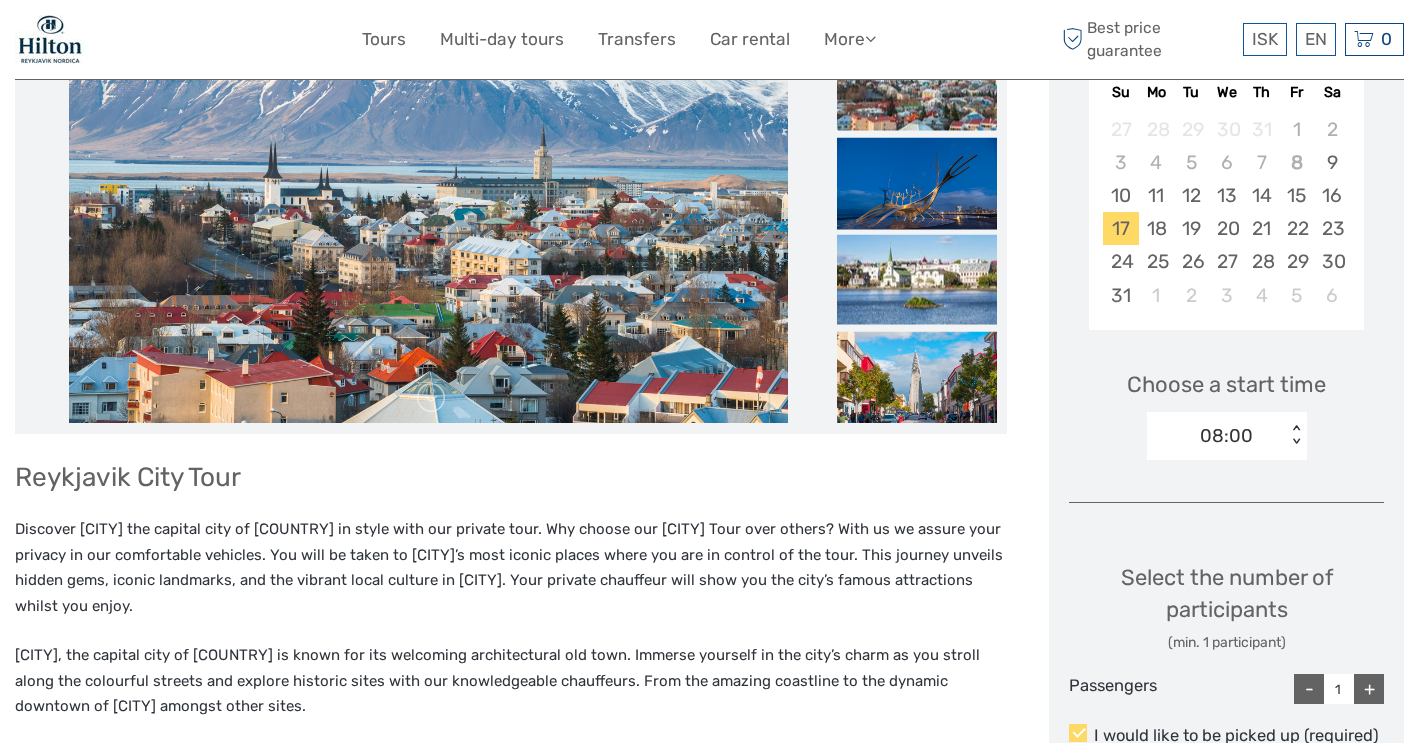 scroll, scrollTop: 426, scrollLeft: 0, axis: vertical 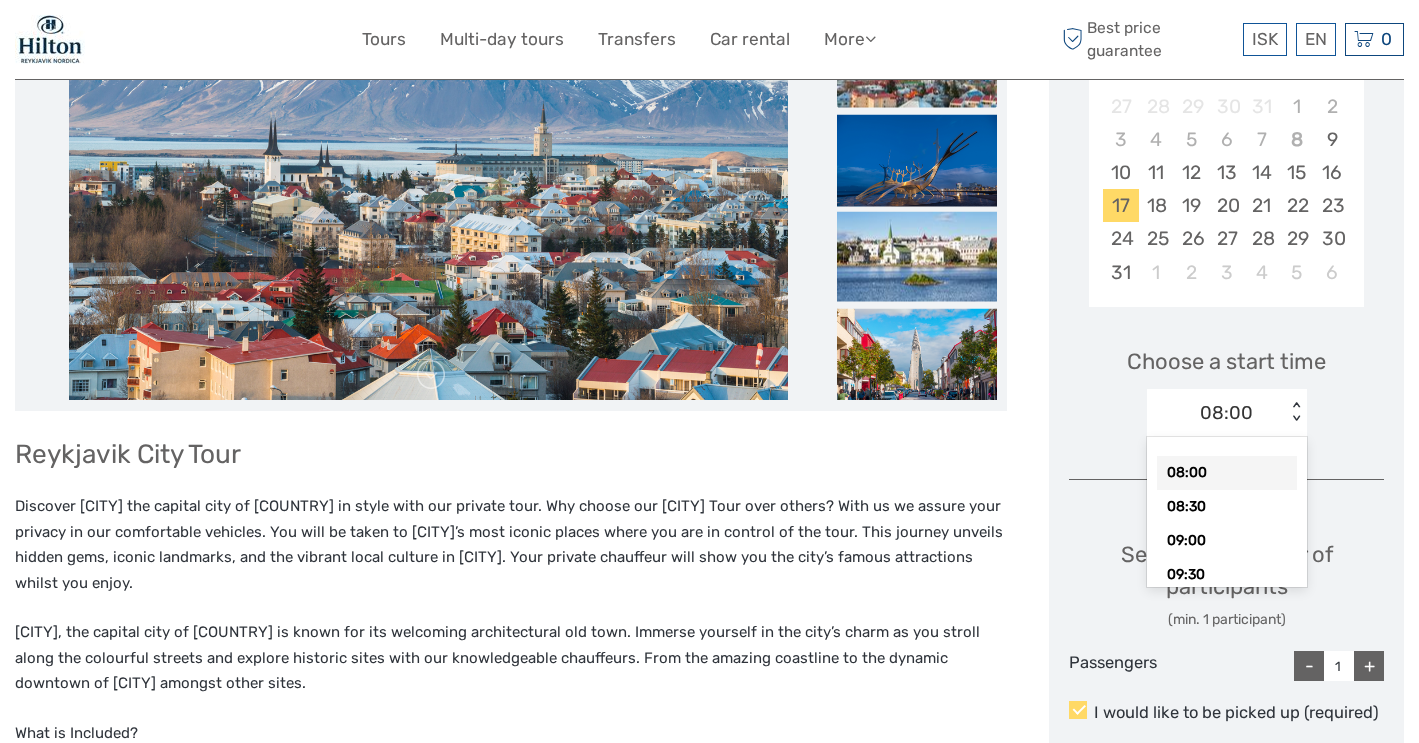 click on "08:00" at bounding box center [1216, 413] 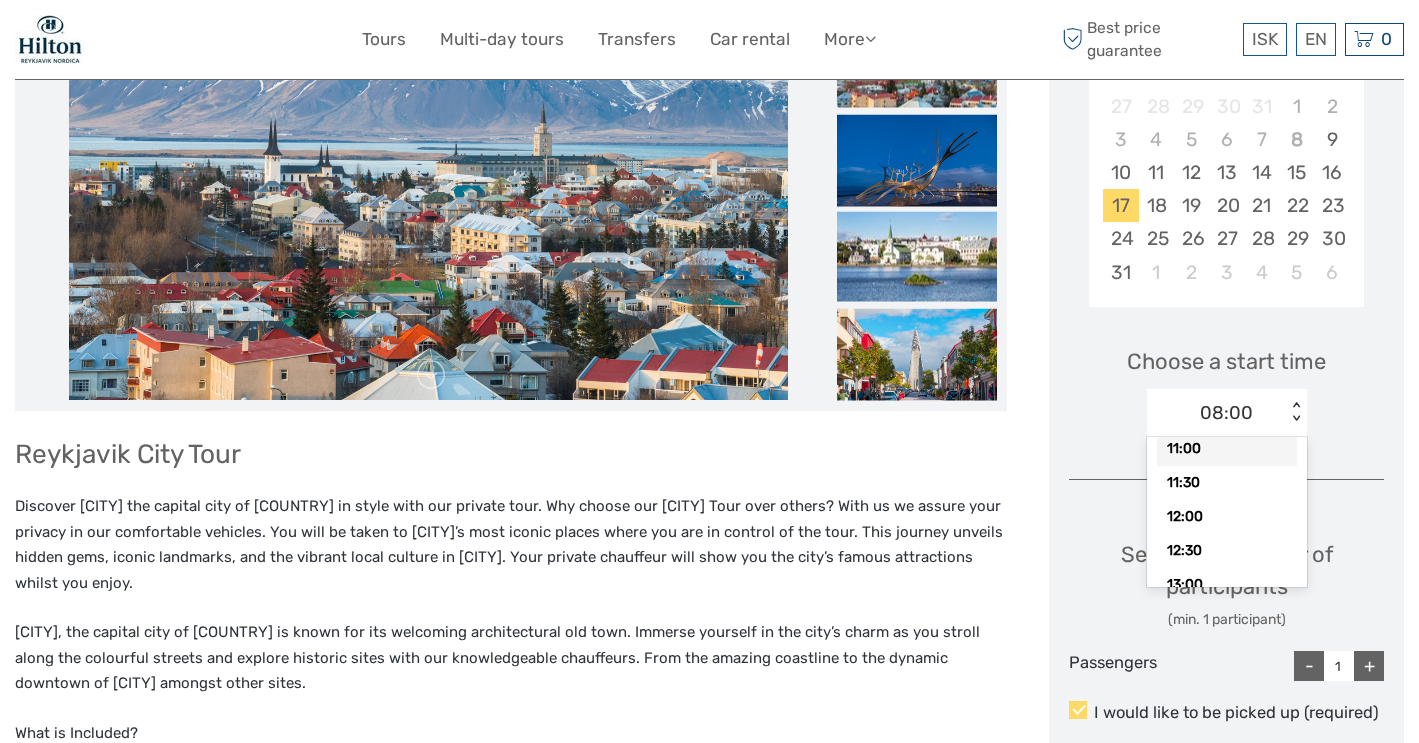 scroll, scrollTop: 229, scrollLeft: 0, axis: vertical 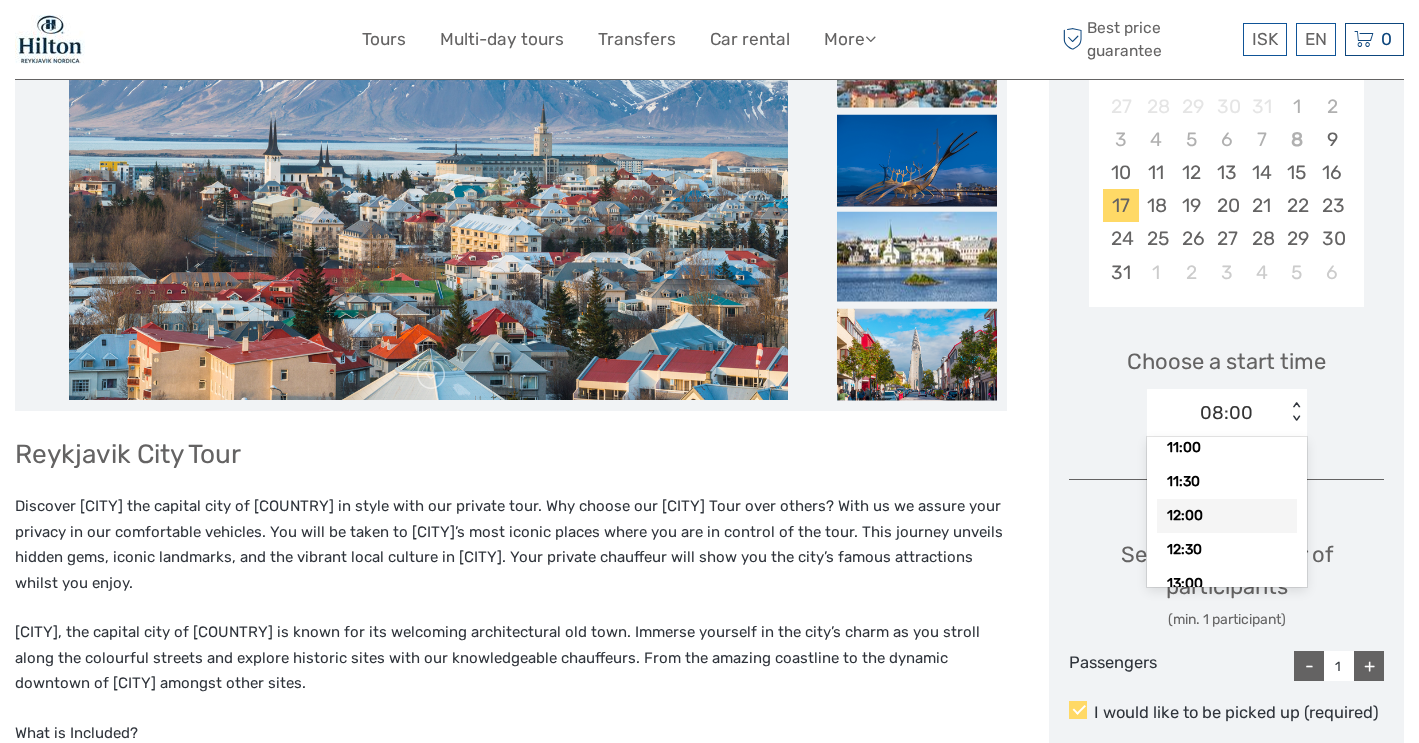 click on "12:00" at bounding box center [1227, 516] 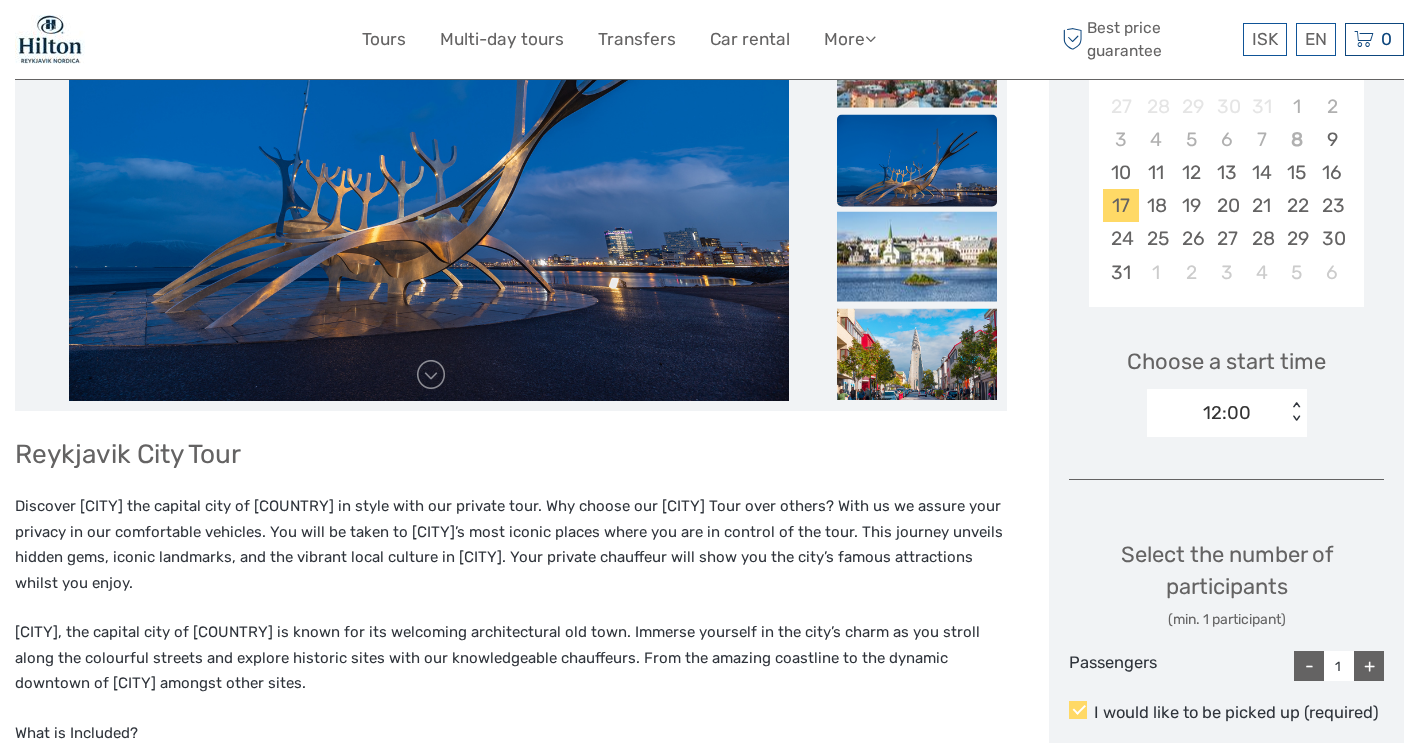 click on "+" at bounding box center (1369, 666) 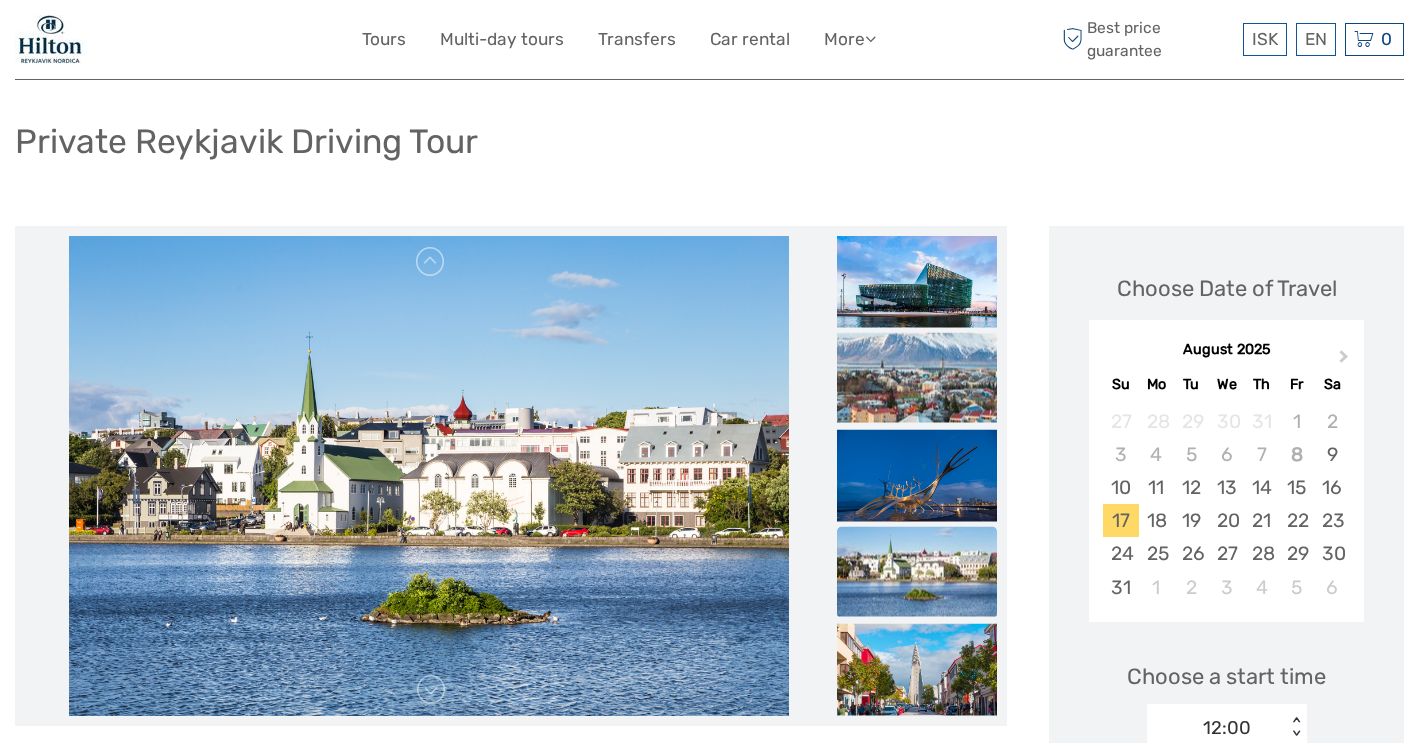 scroll, scrollTop: 123, scrollLeft: 0, axis: vertical 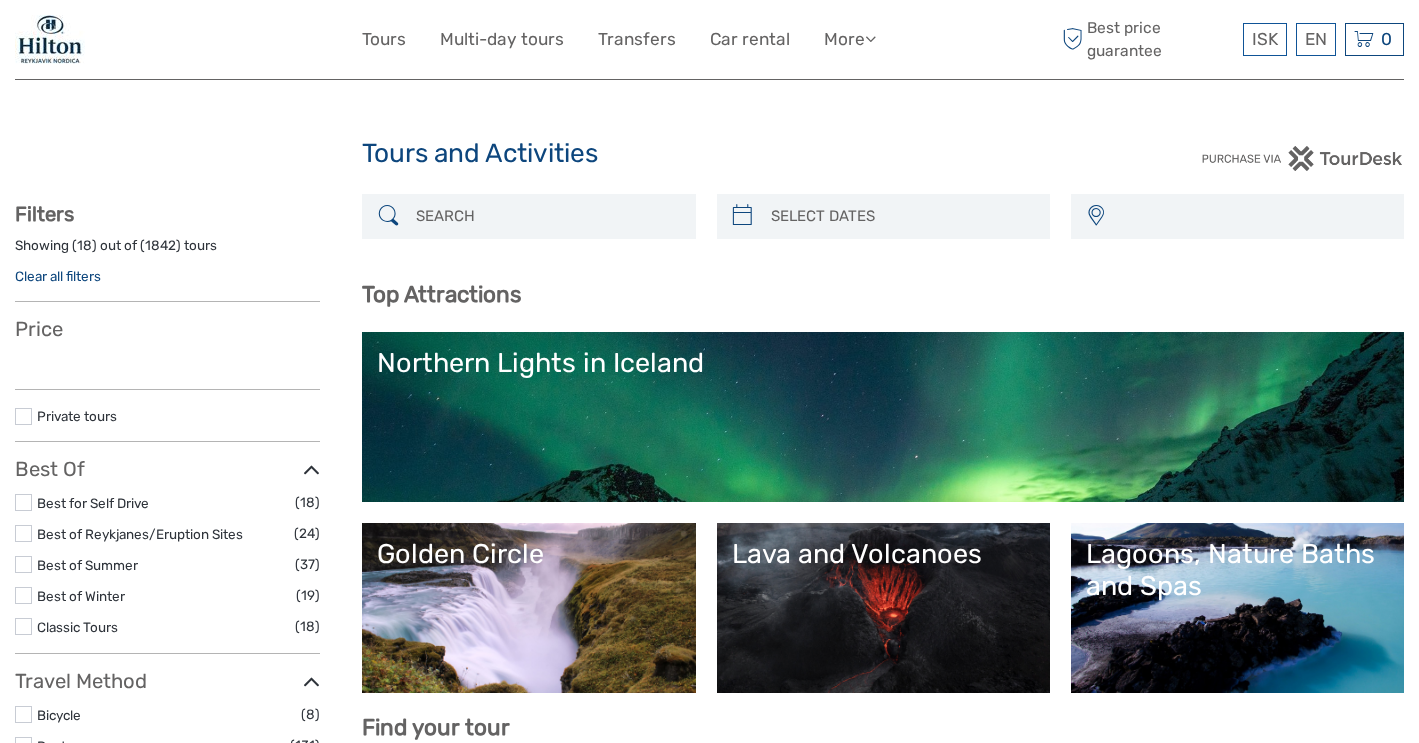 select 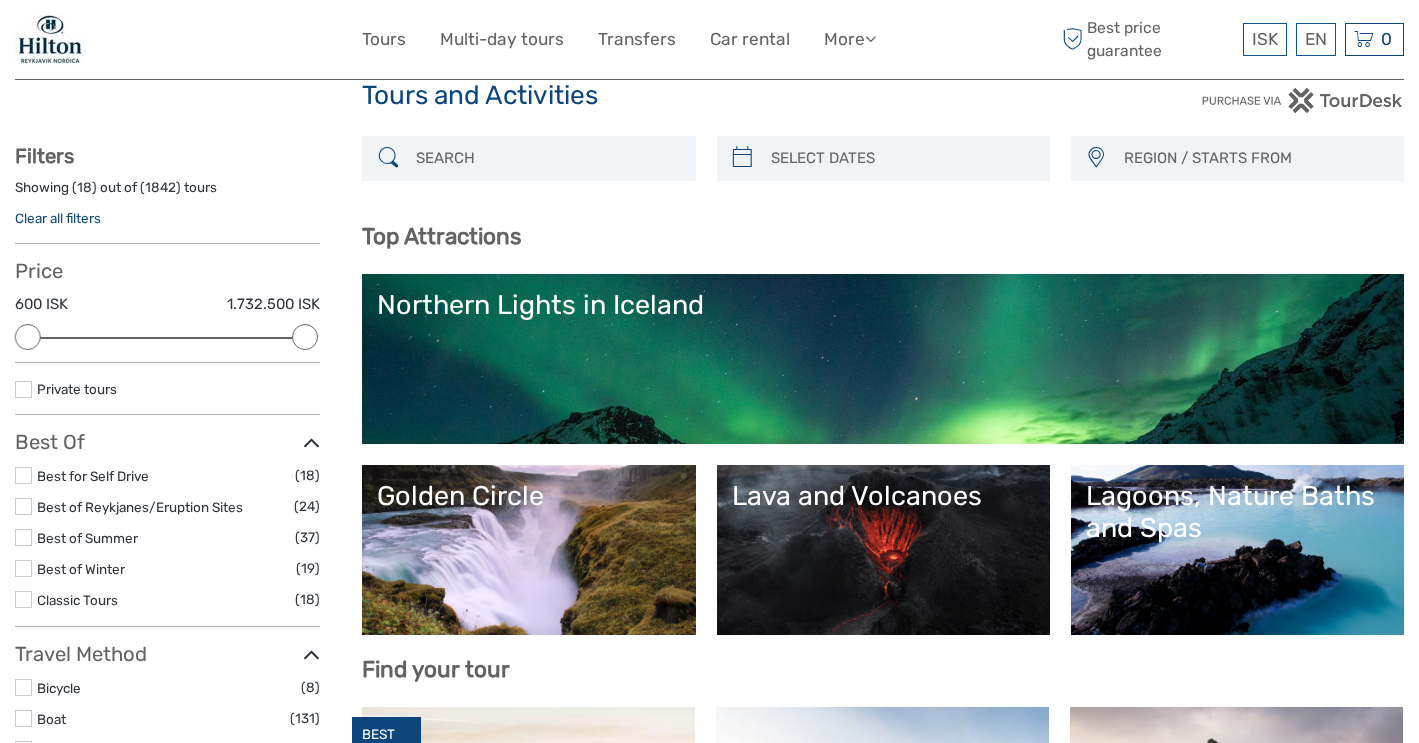 scroll, scrollTop: 249, scrollLeft: 0, axis: vertical 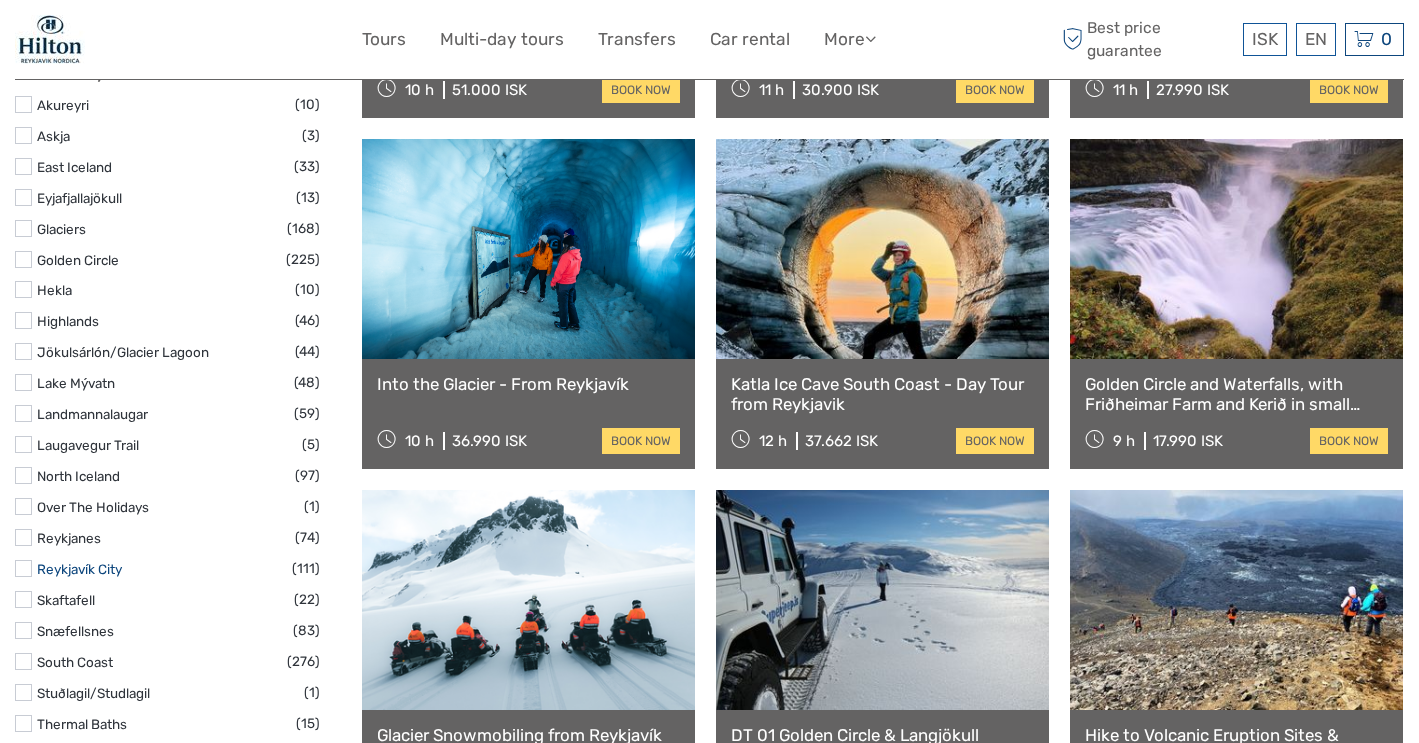 click on "Reykjavík City" at bounding box center [79, 569] 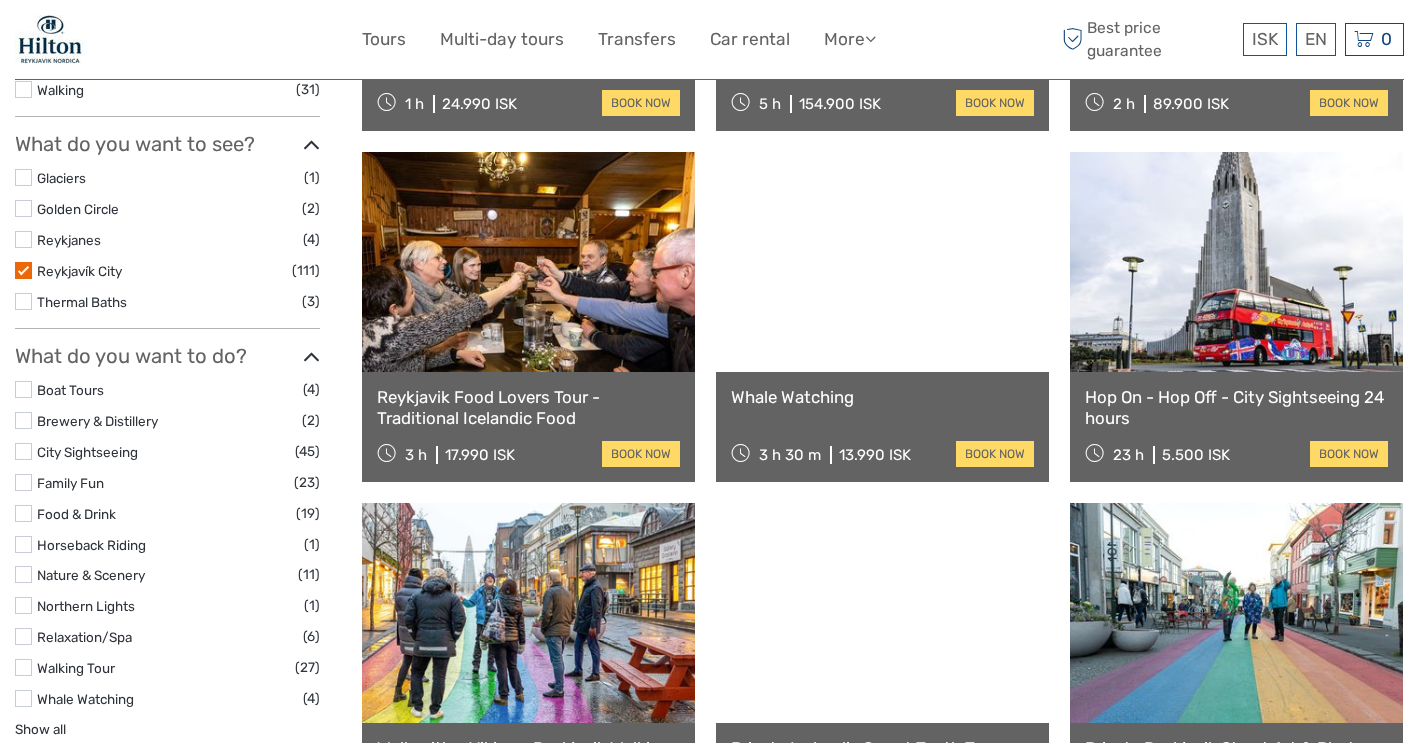 scroll, scrollTop: 898, scrollLeft: 0, axis: vertical 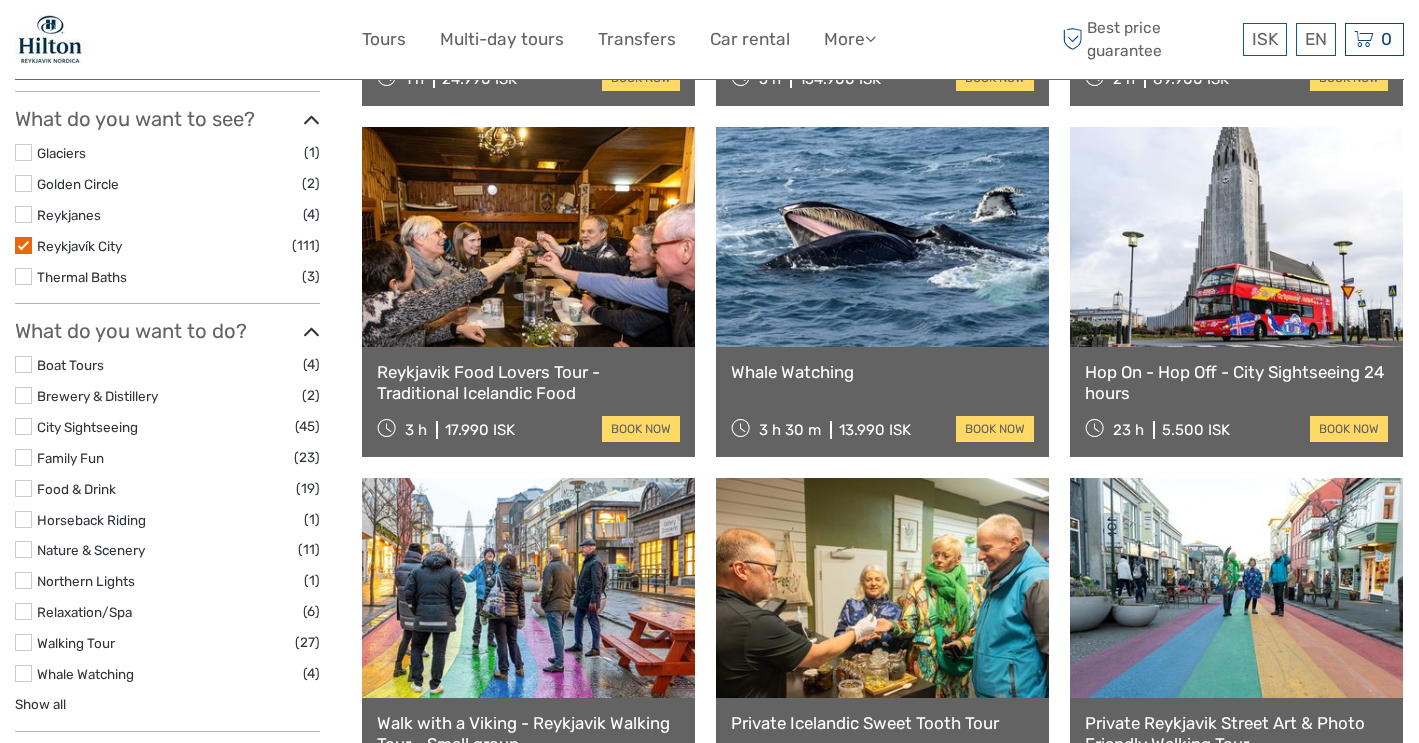 click on "Hop On - Hop Off - City Sightseeing 24 hours" at bounding box center (1236, 382) 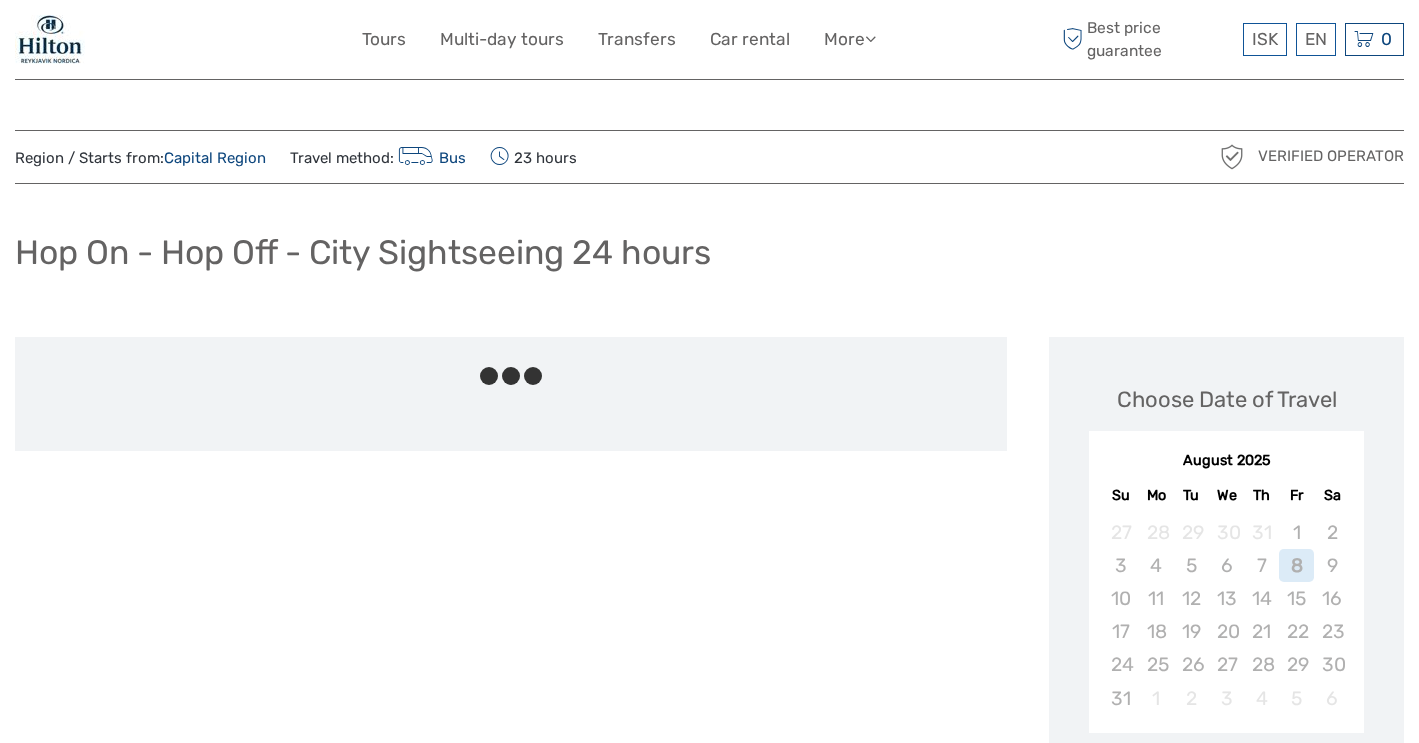 scroll, scrollTop: 0, scrollLeft: 0, axis: both 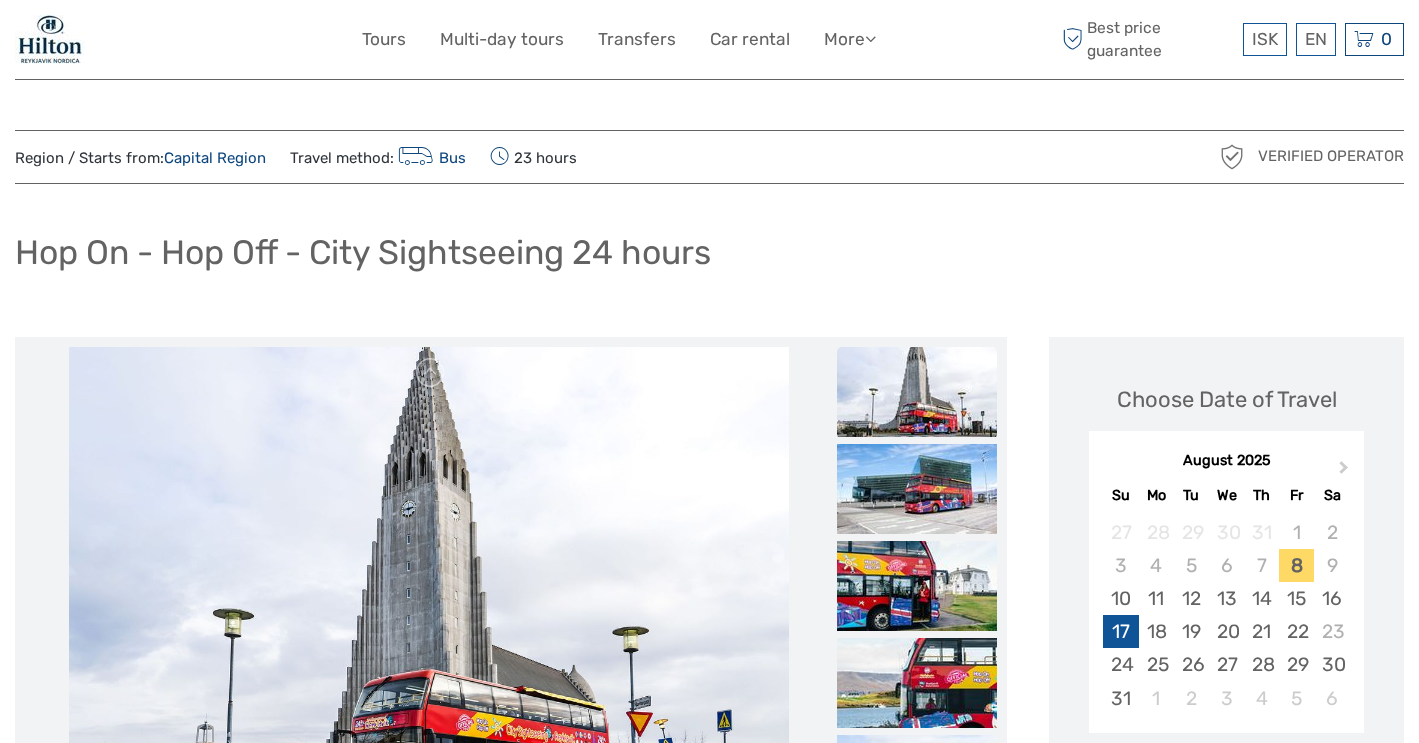 click on "17" at bounding box center (1120, 631) 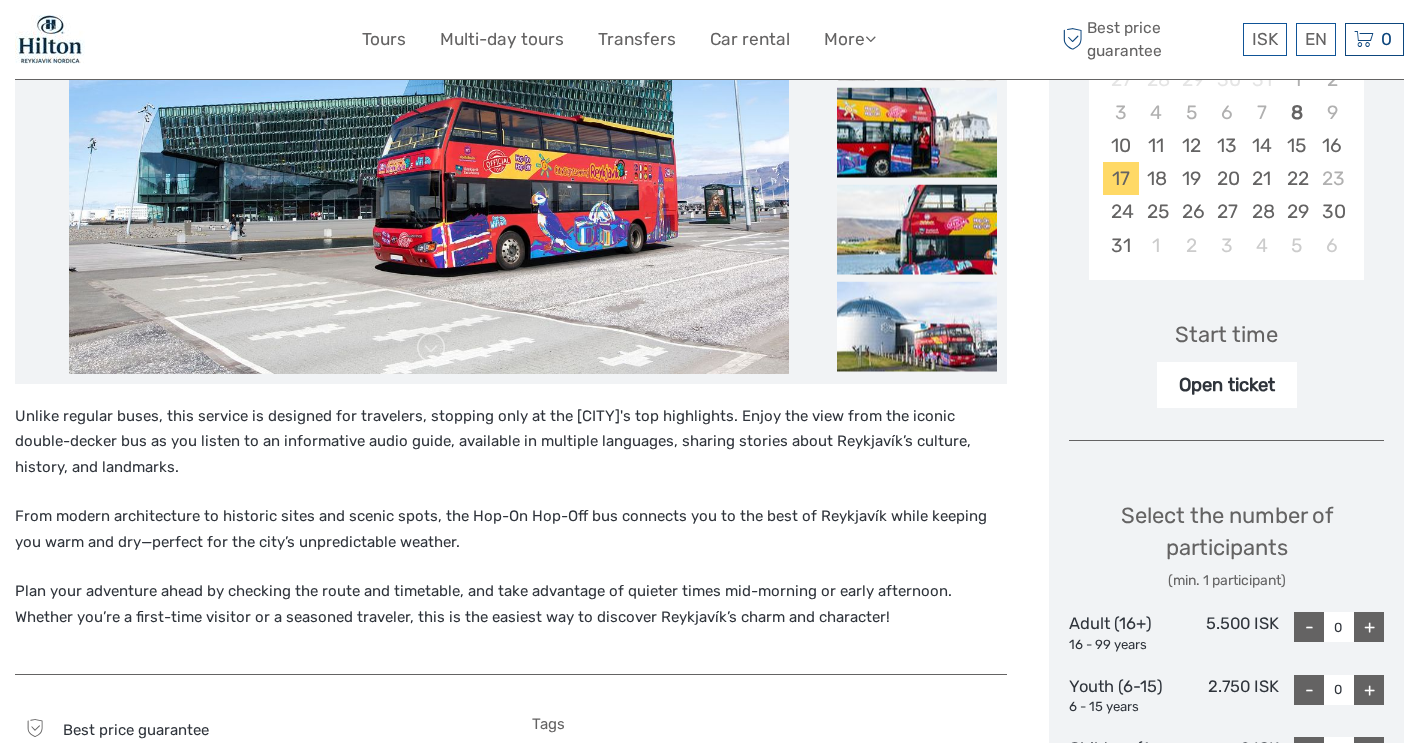 scroll, scrollTop: 469, scrollLeft: 0, axis: vertical 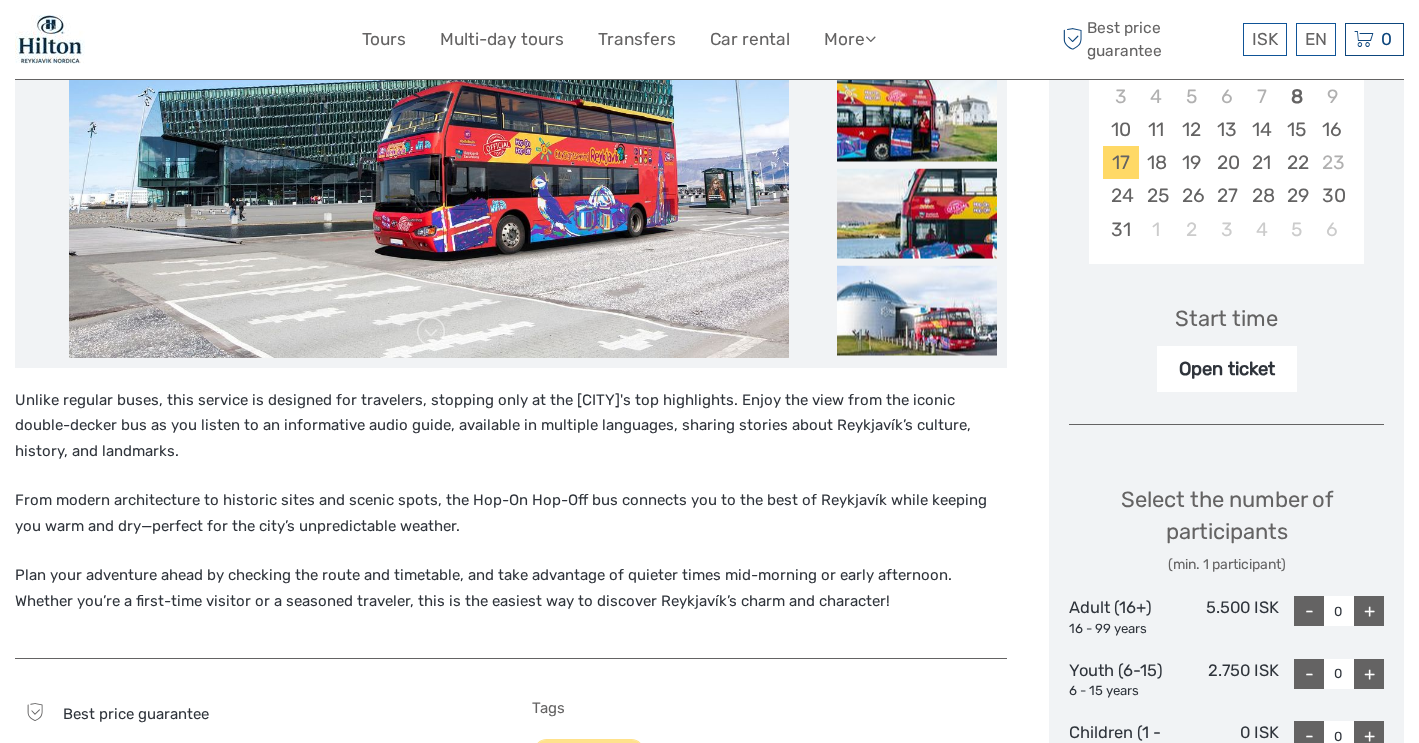click on "+" at bounding box center (1369, 611) 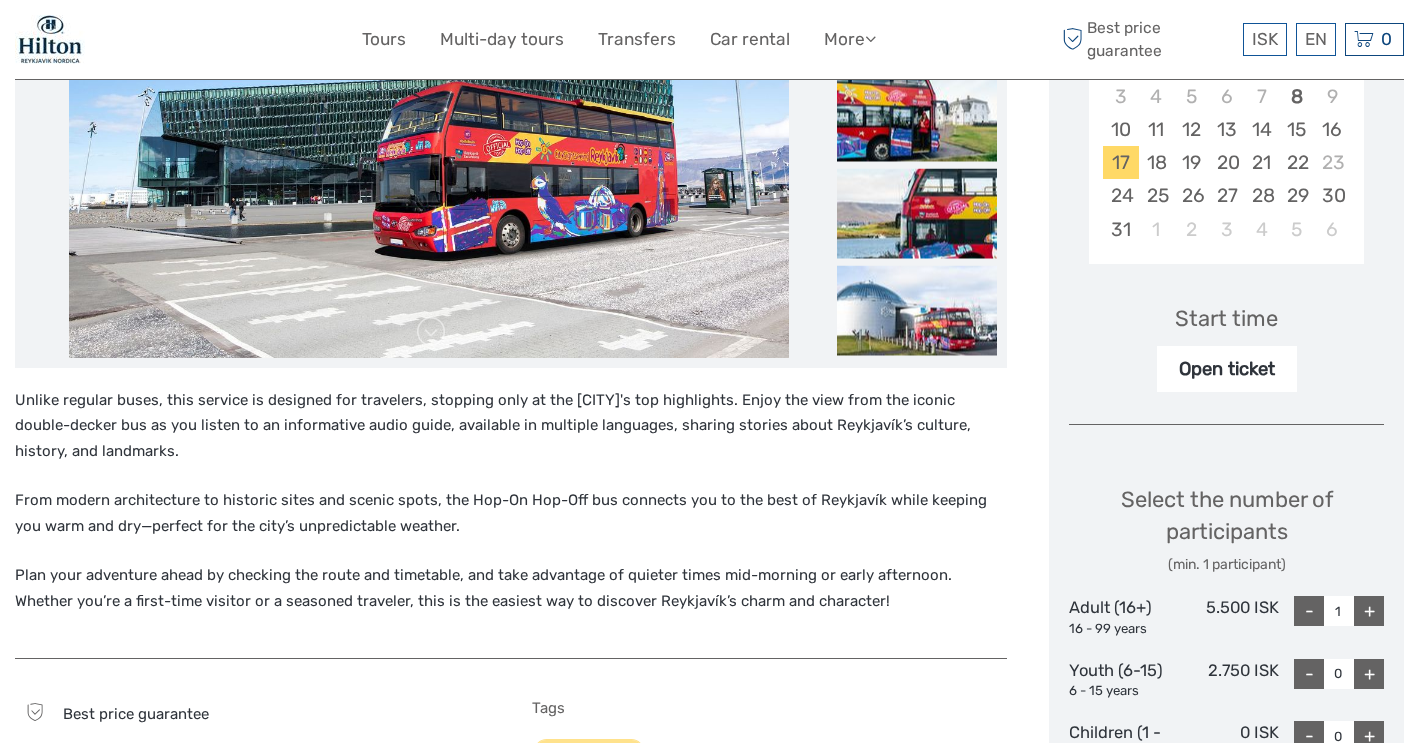 click on "+" at bounding box center (1369, 611) 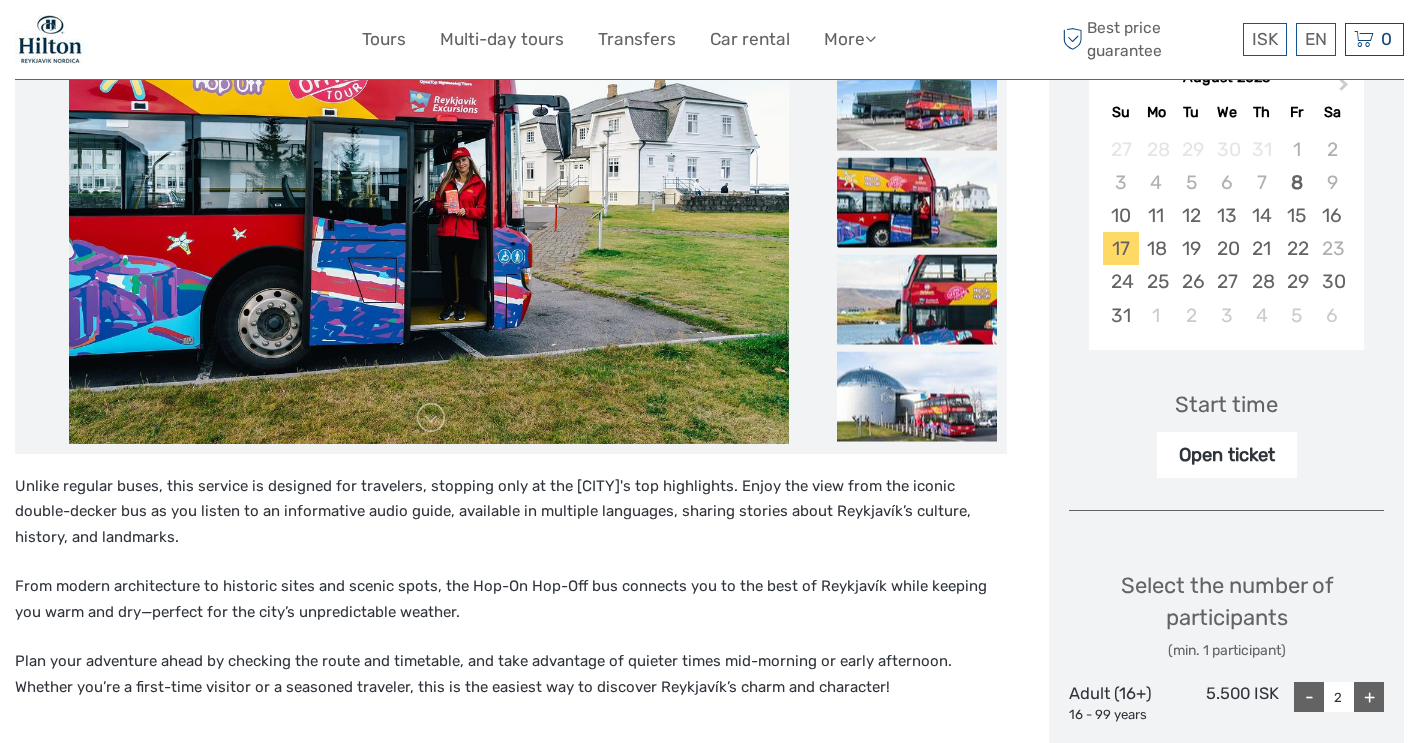 scroll, scrollTop: 308, scrollLeft: 0, axis: vertical 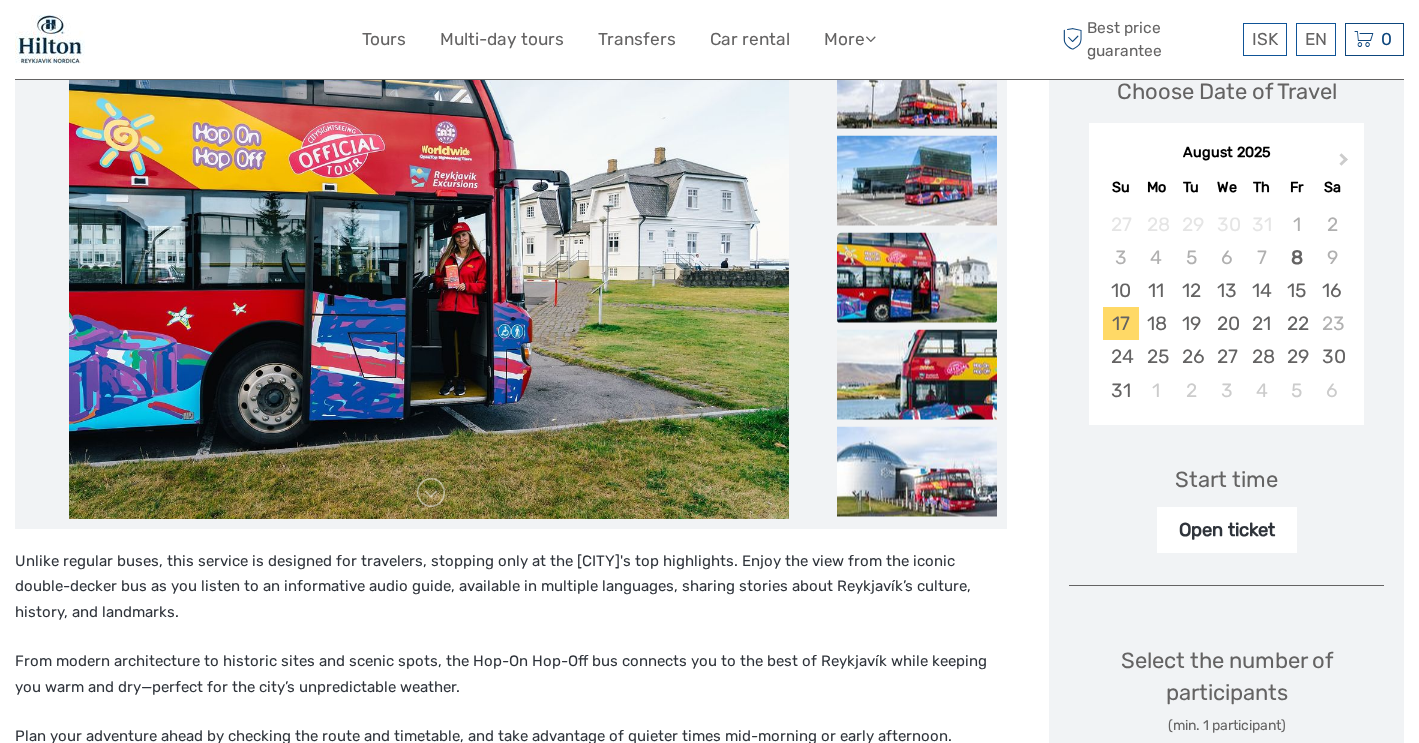 click on "Open ticket" at bounding box center [1227, 530] 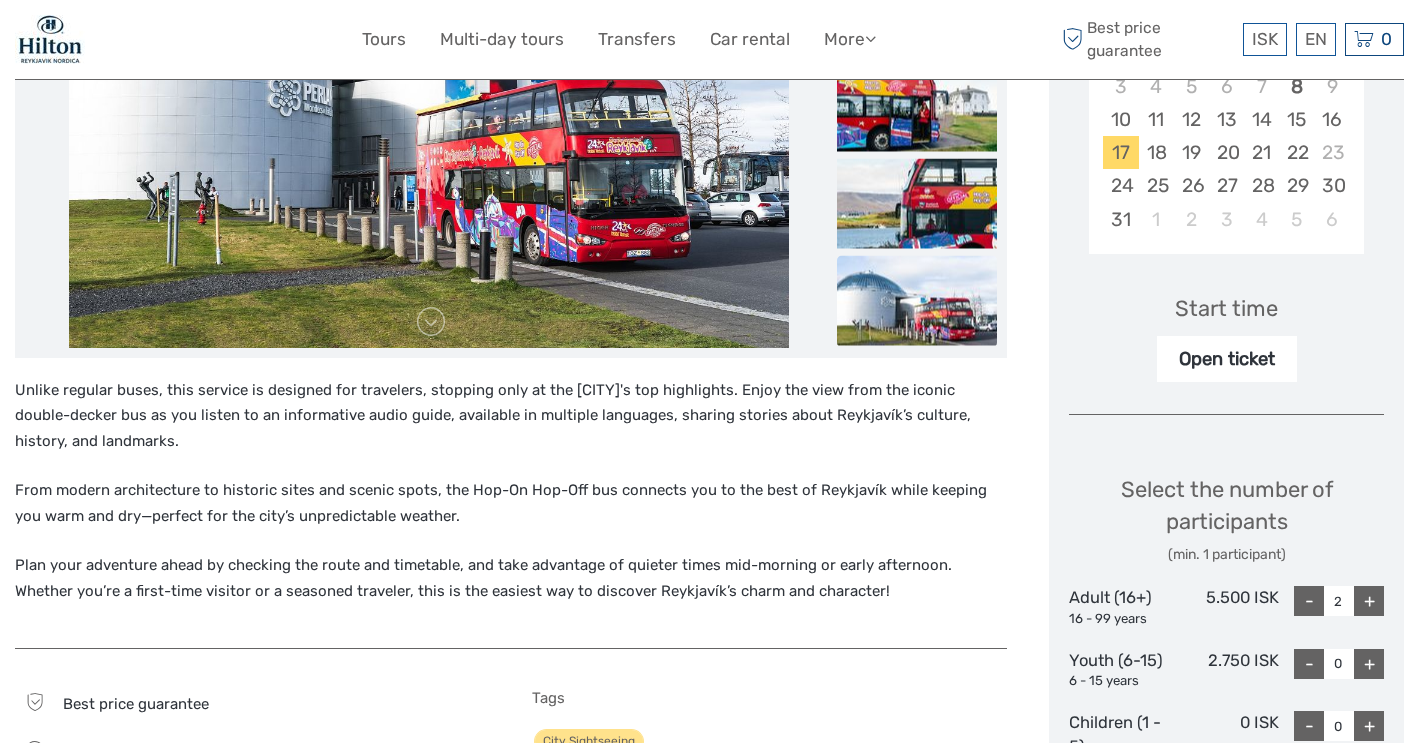 scroll, scrollTop: 511, scrollLeft: 0, axis: vertical 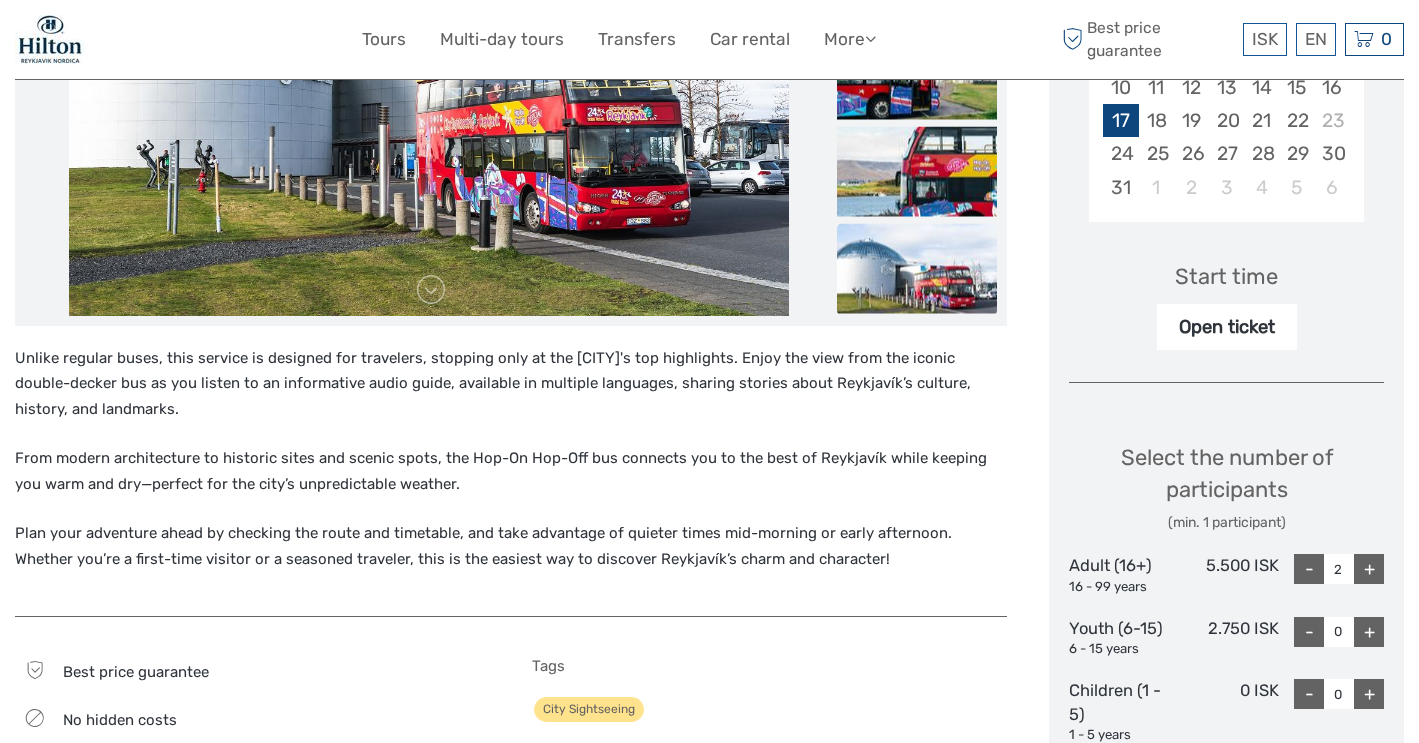 click on "17" at bounding box center (1120, 120) 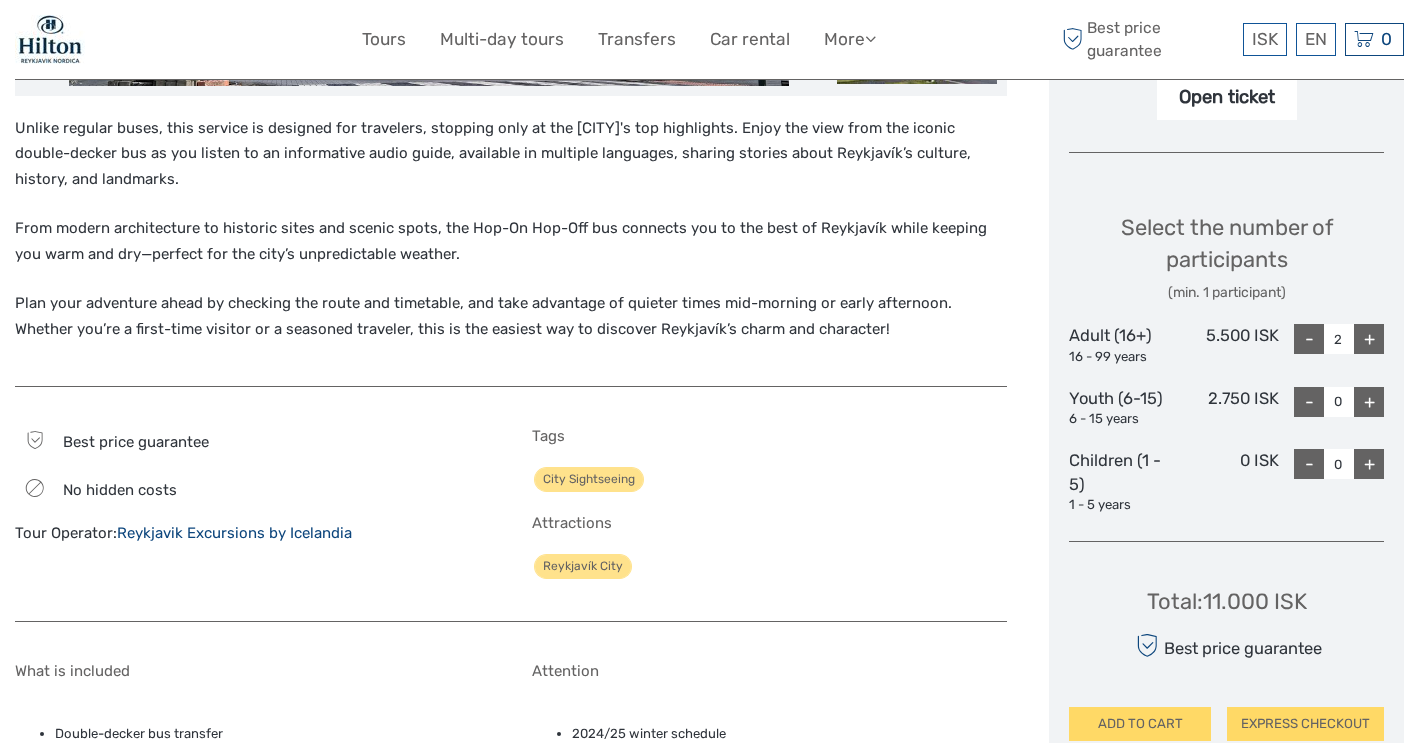 scroll, scrollTop: 834, scrollLeft: 0, axis: vertical 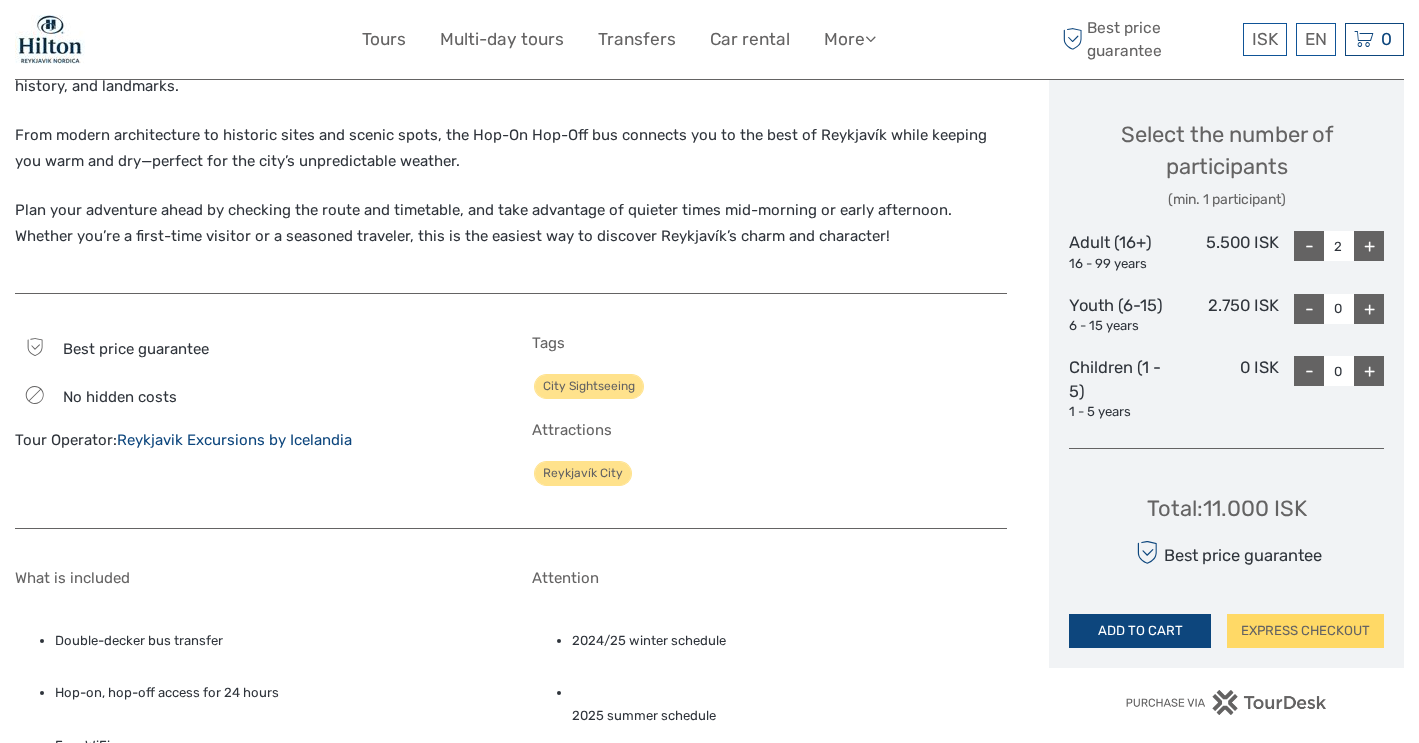 click on "ADD TO CART" at bounding box center (1140, 631) 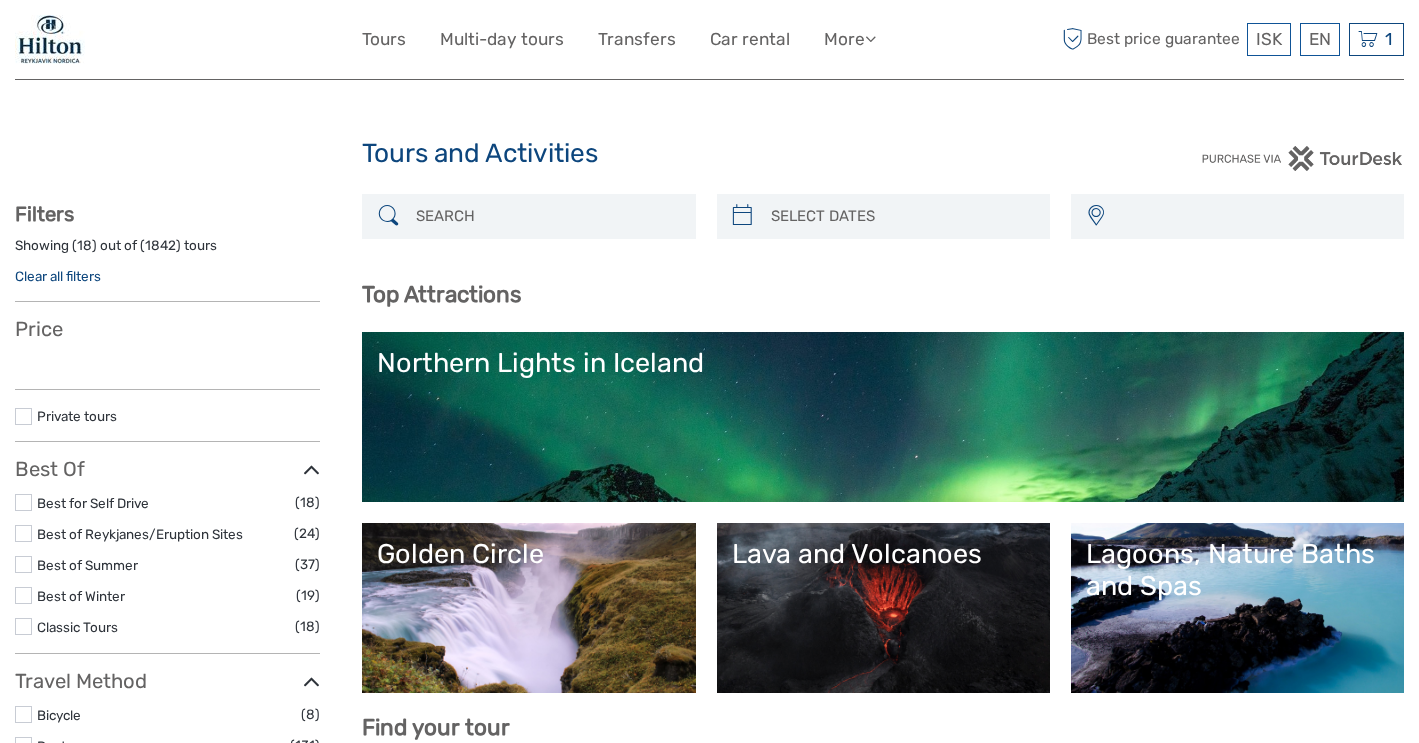 select 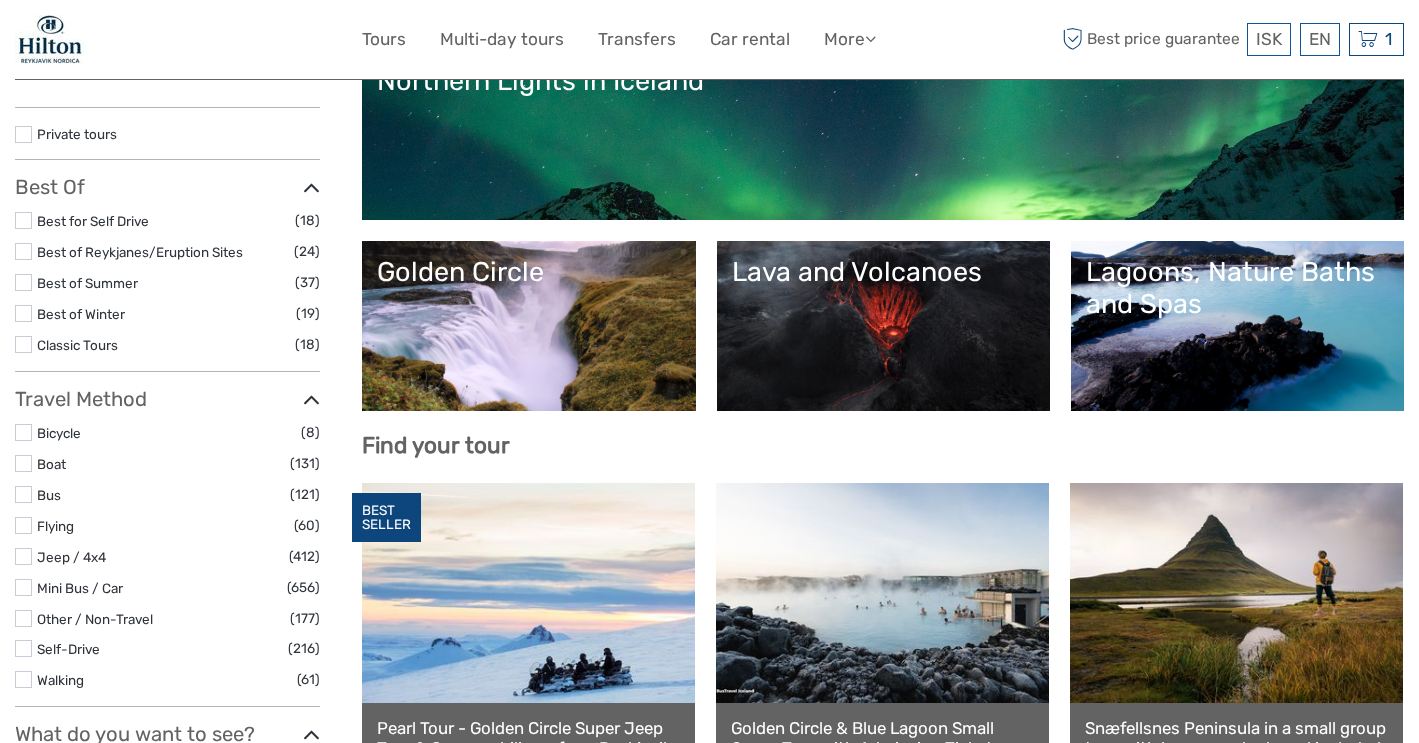 scroll, scrollTop: 322, scrollLeft: 0, axis: vertical 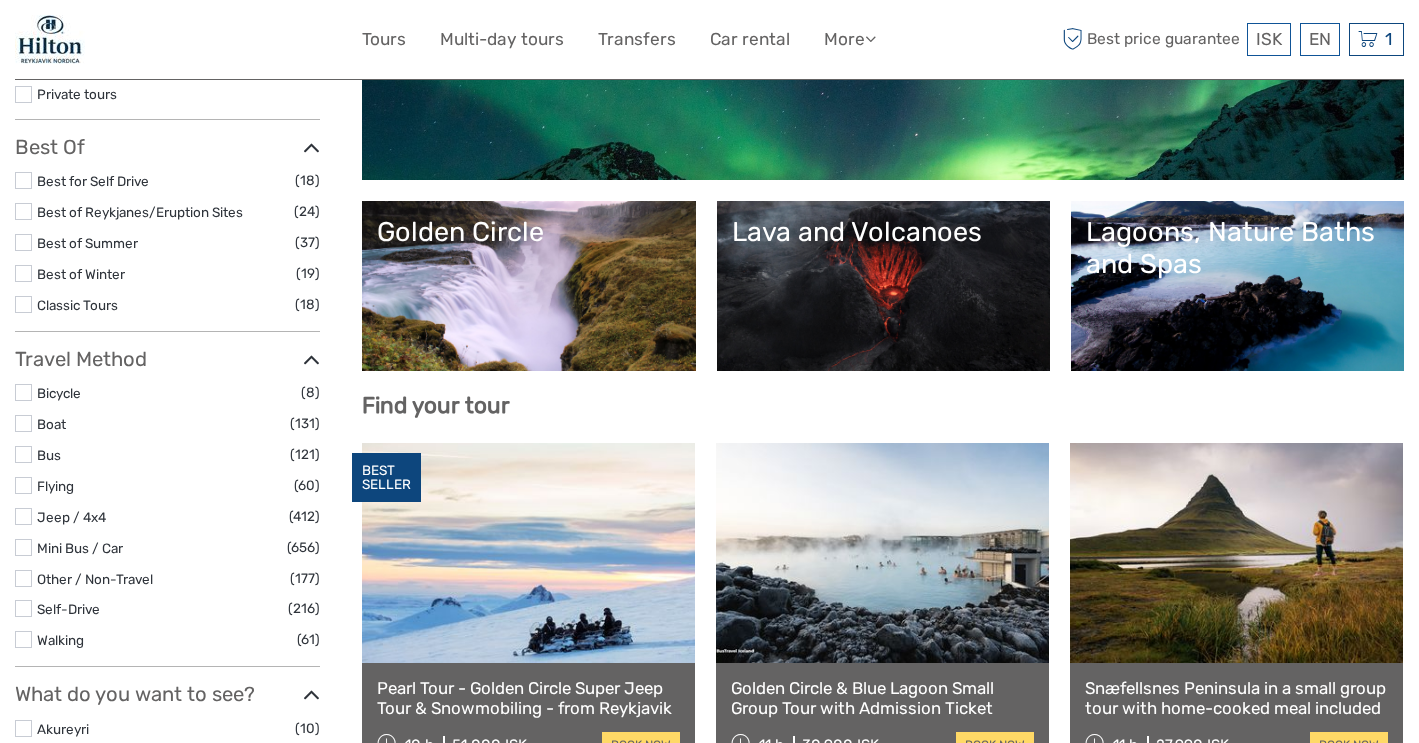 select 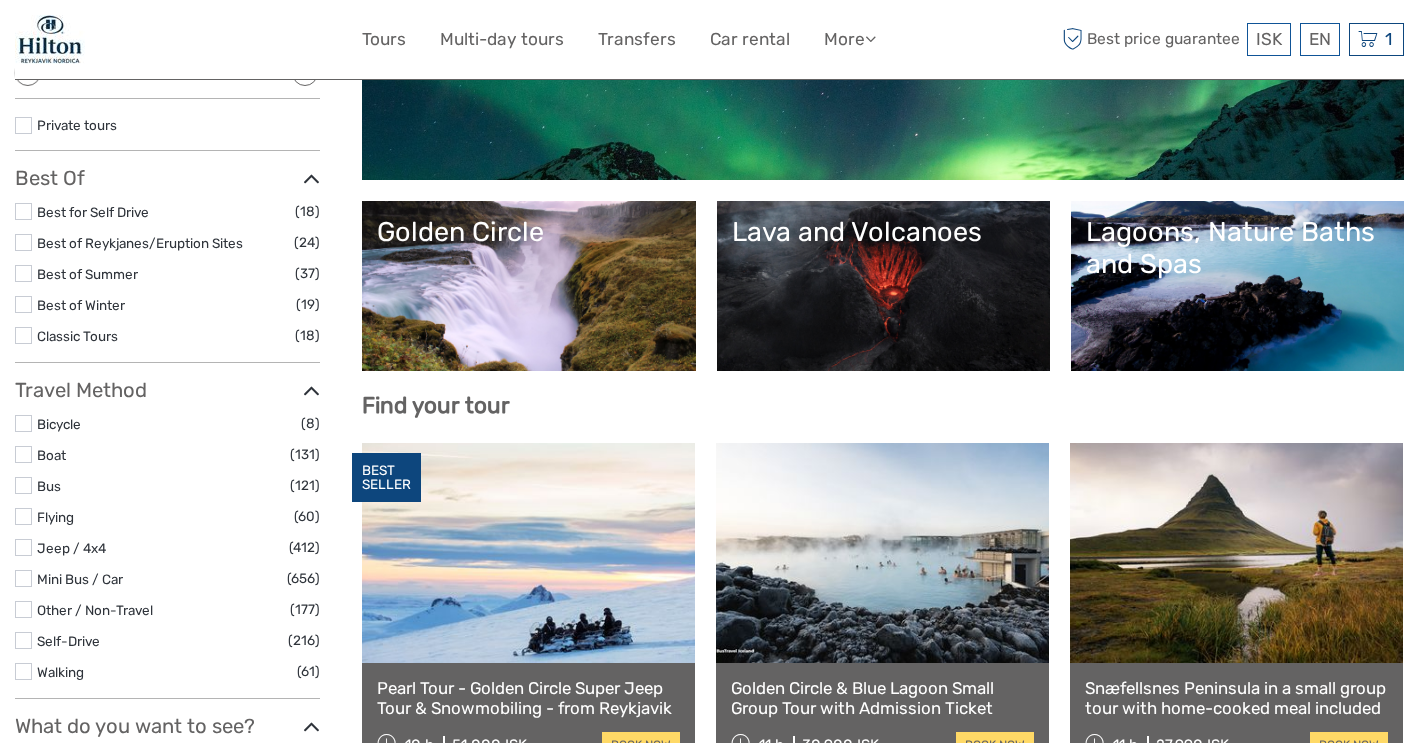 scroll, scrollTop: 0, scrollLeft: 0, axis: both 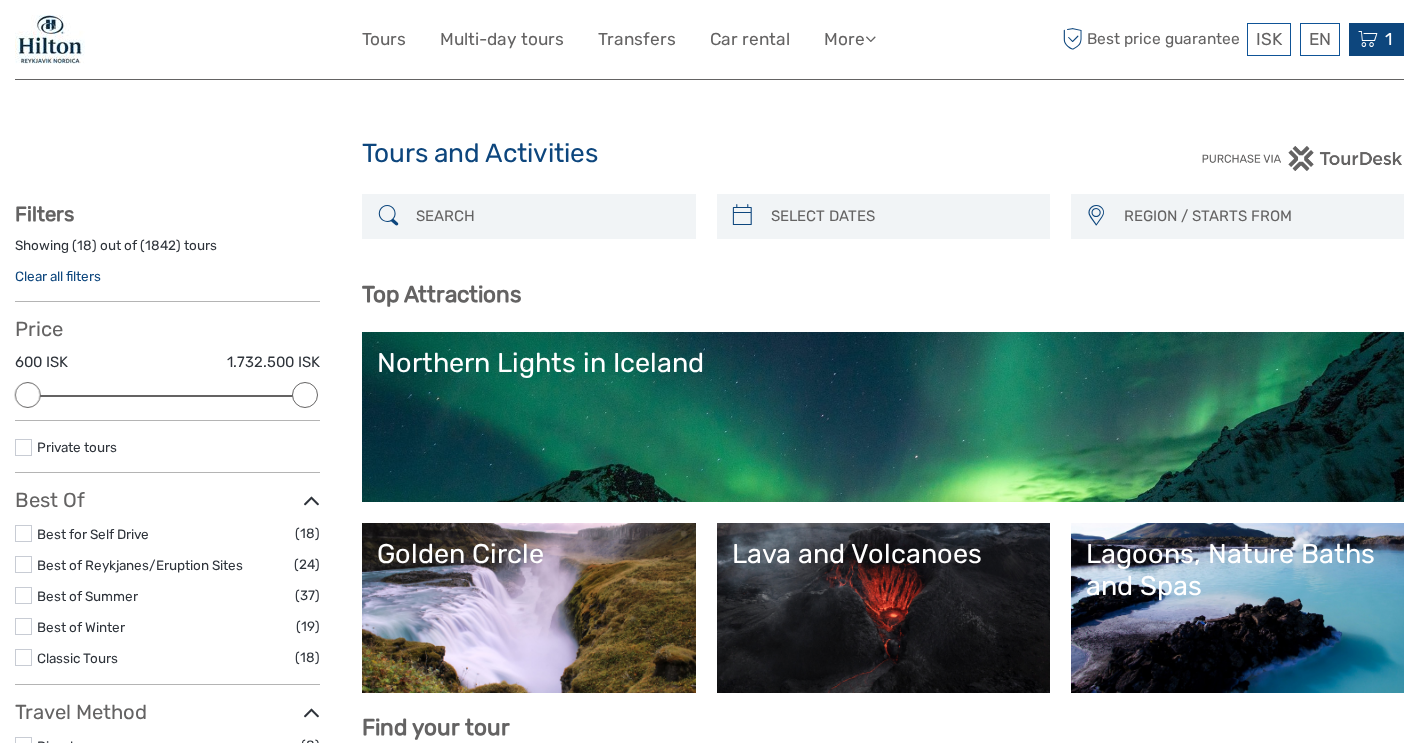 click on "1
Items
Hop On - Hop Off - City Sightseeing 24 hours
2x Adult (16+)
[DATE] - [TIME]
[PRICE]
Total
[PRICE]
Checkout
The shopping cart is empty." at bounding box center (1376, 39) 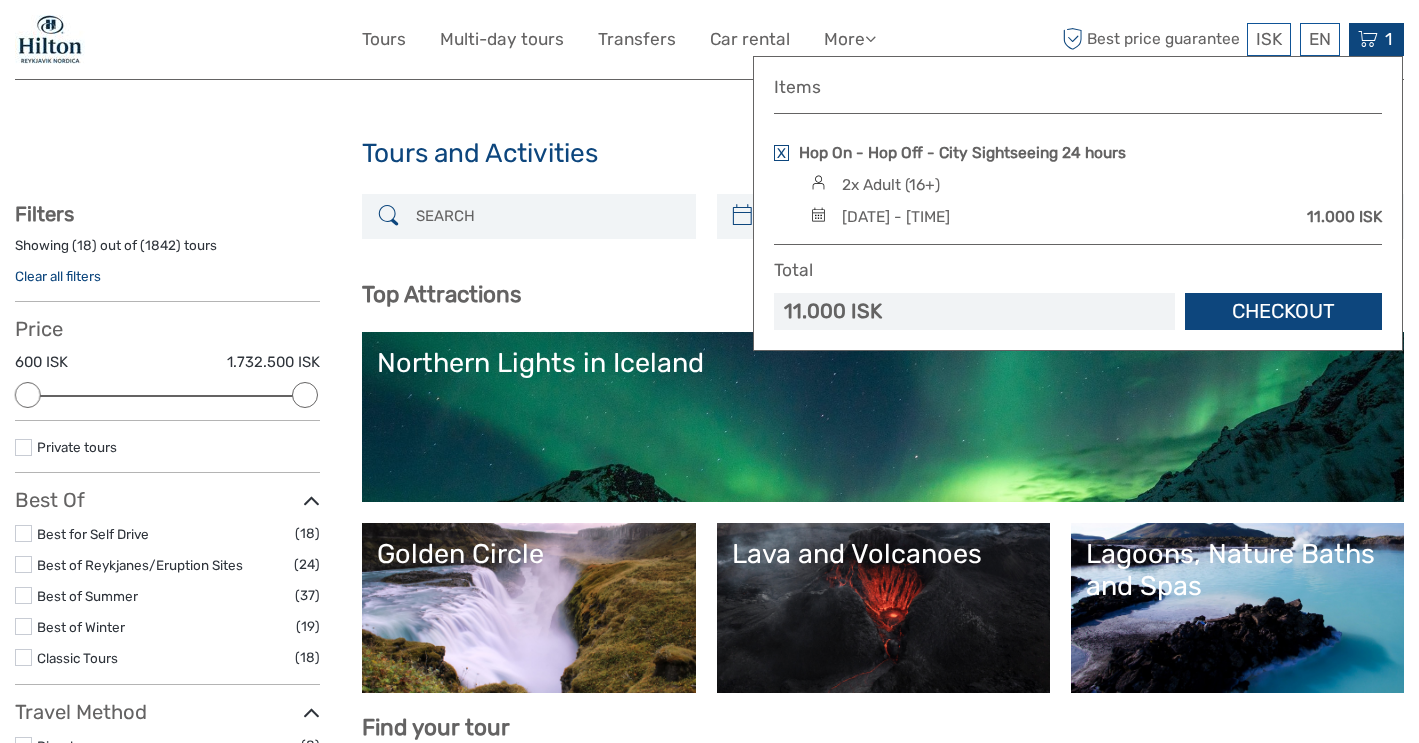 click on "Checkout" at bounding box center (1283, 311) 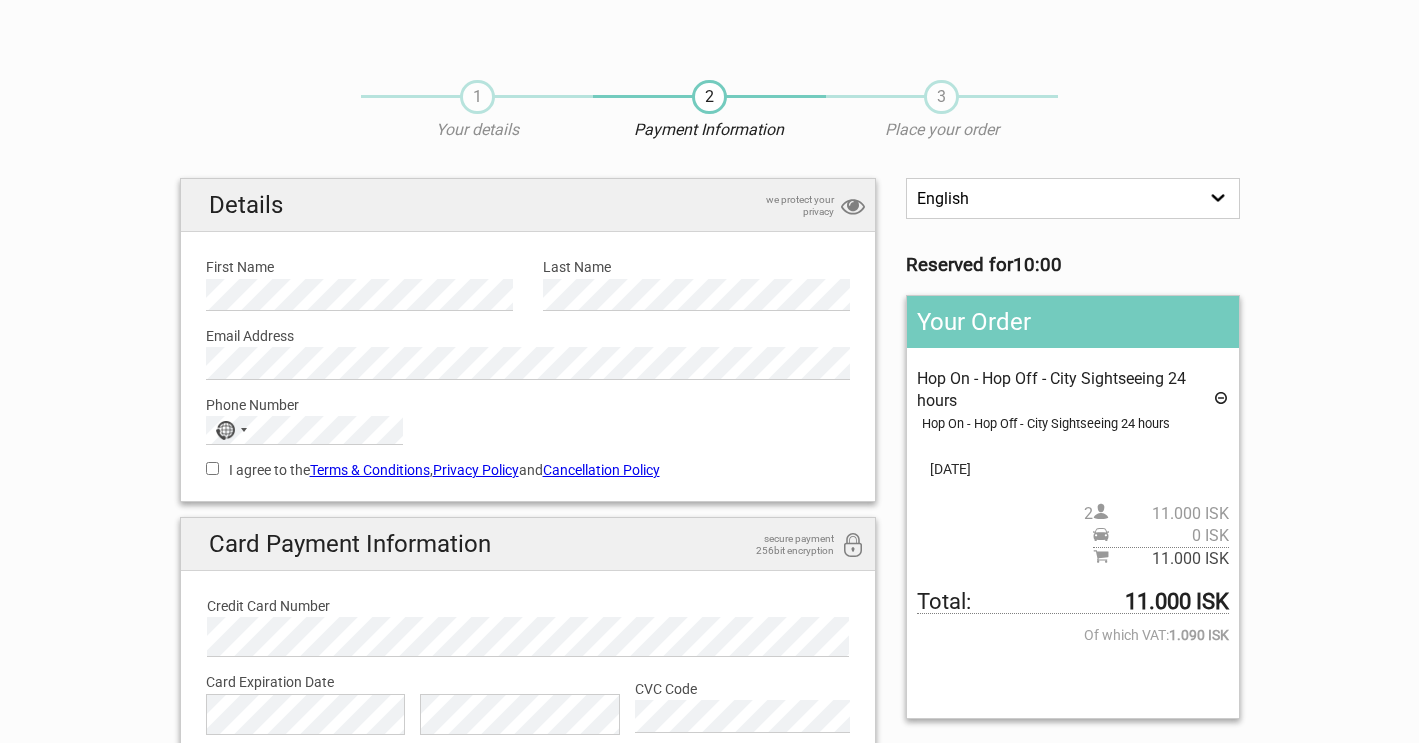 scroll, scrollTop: 0, scrollLeft: 0, axis: both 